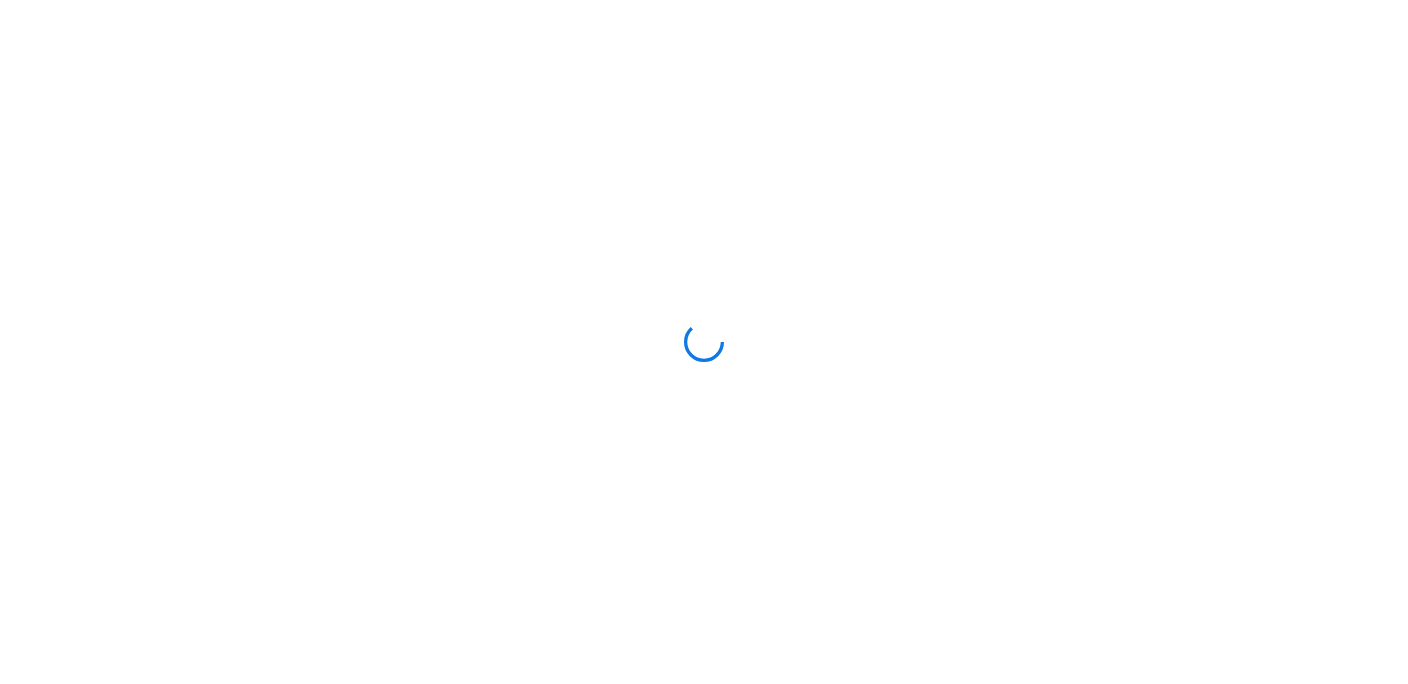 scroll, scrollTop: 0, scrollLeft: 0, axis: both 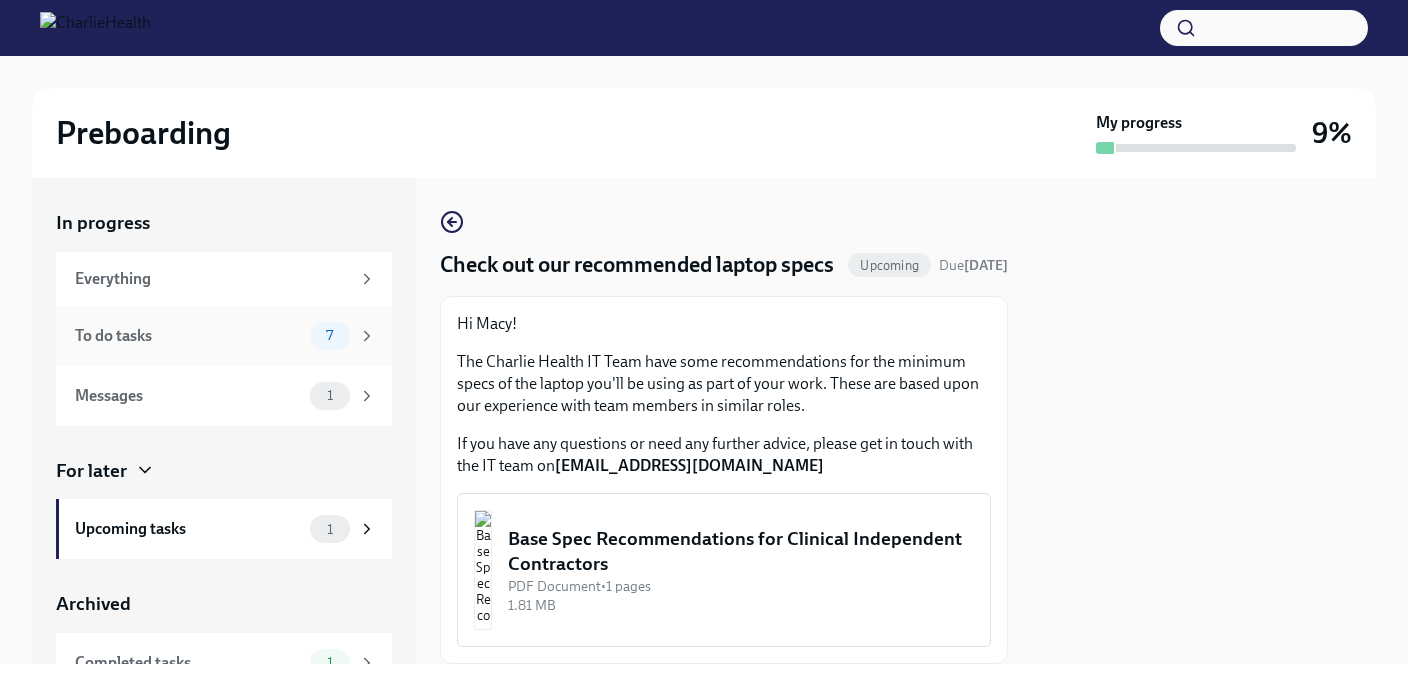 click on "To do tasks 7" at bounding box center (225, 336) 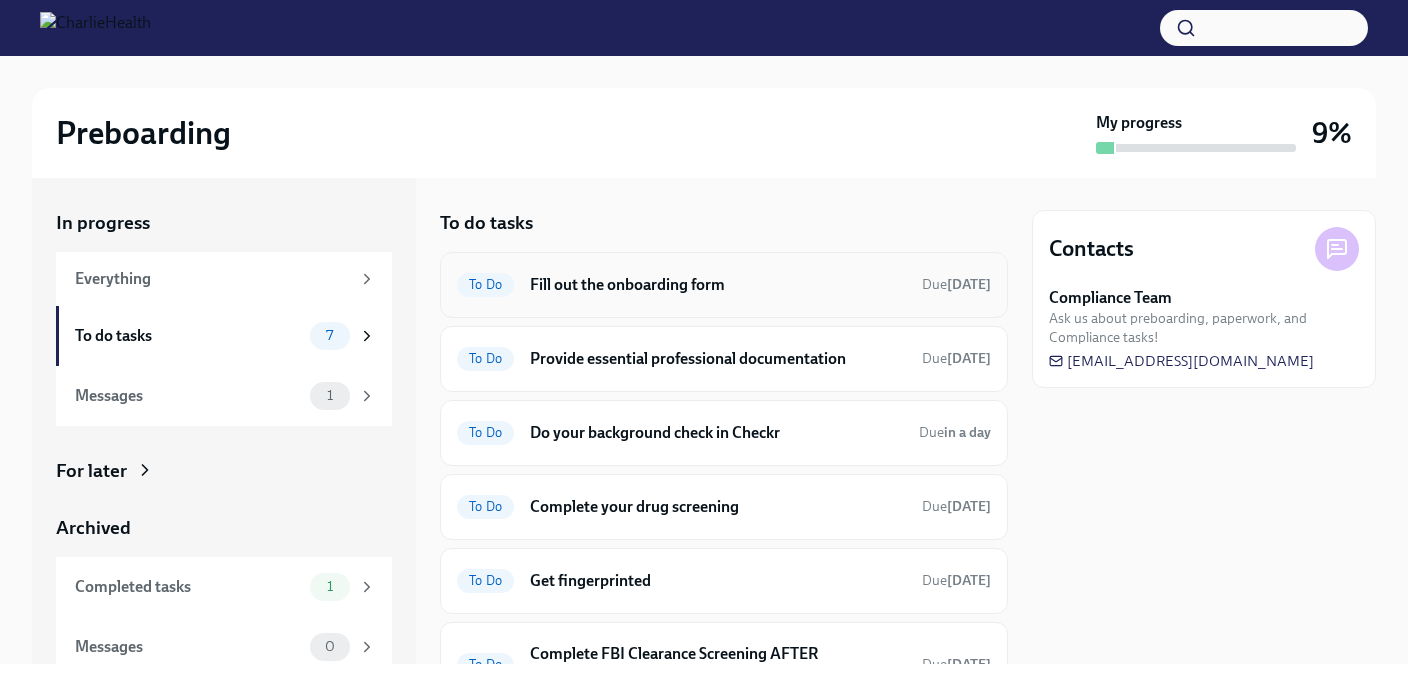 click on "Fill out the onboarding form" at bounding box center (718, 285) 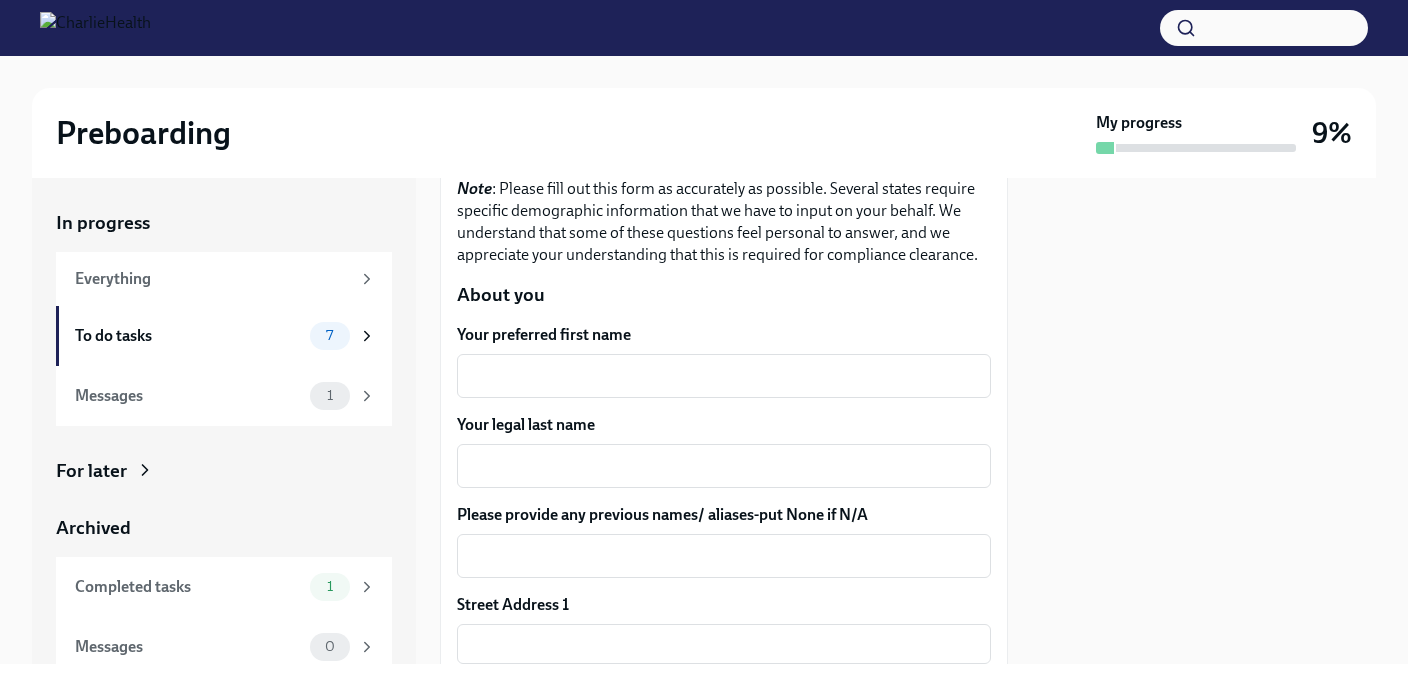 scroll, scrollTop: 235, scrollLeft: 0, axis: vertical 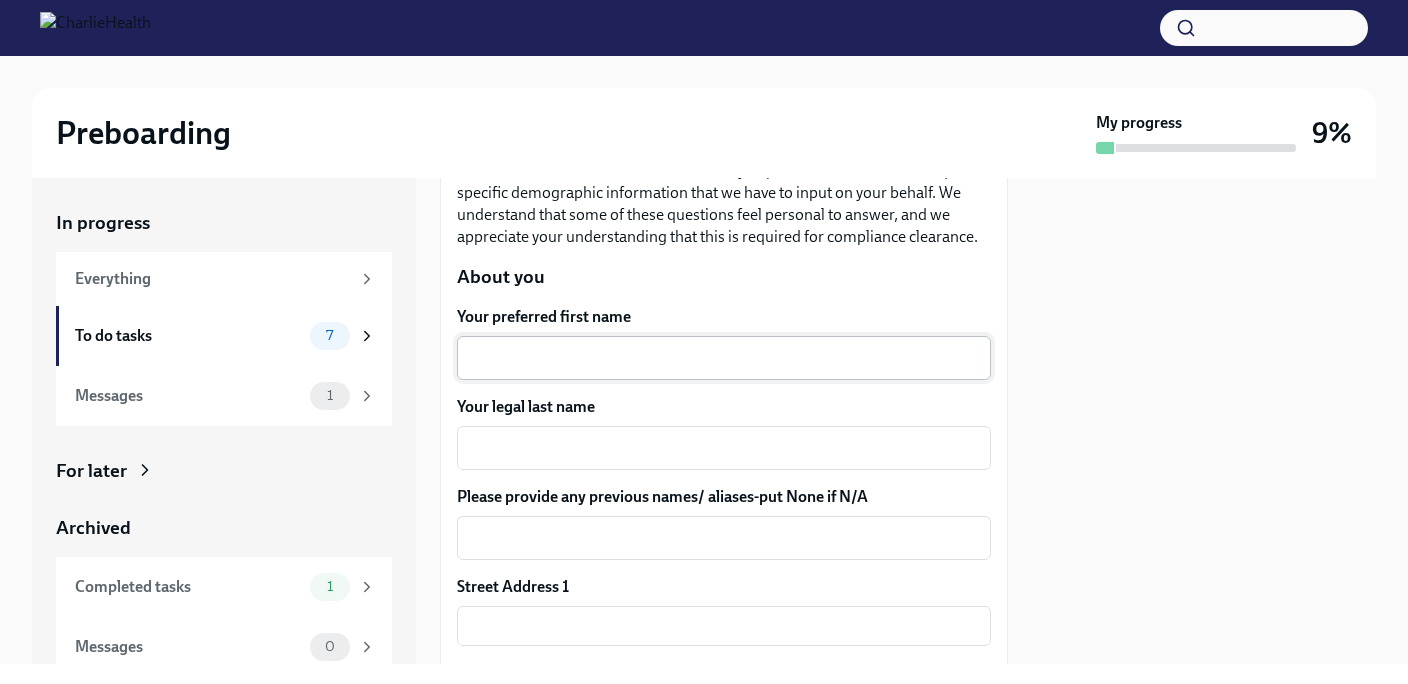 click on "Your preferred first name" at bounding box center (724, 358) 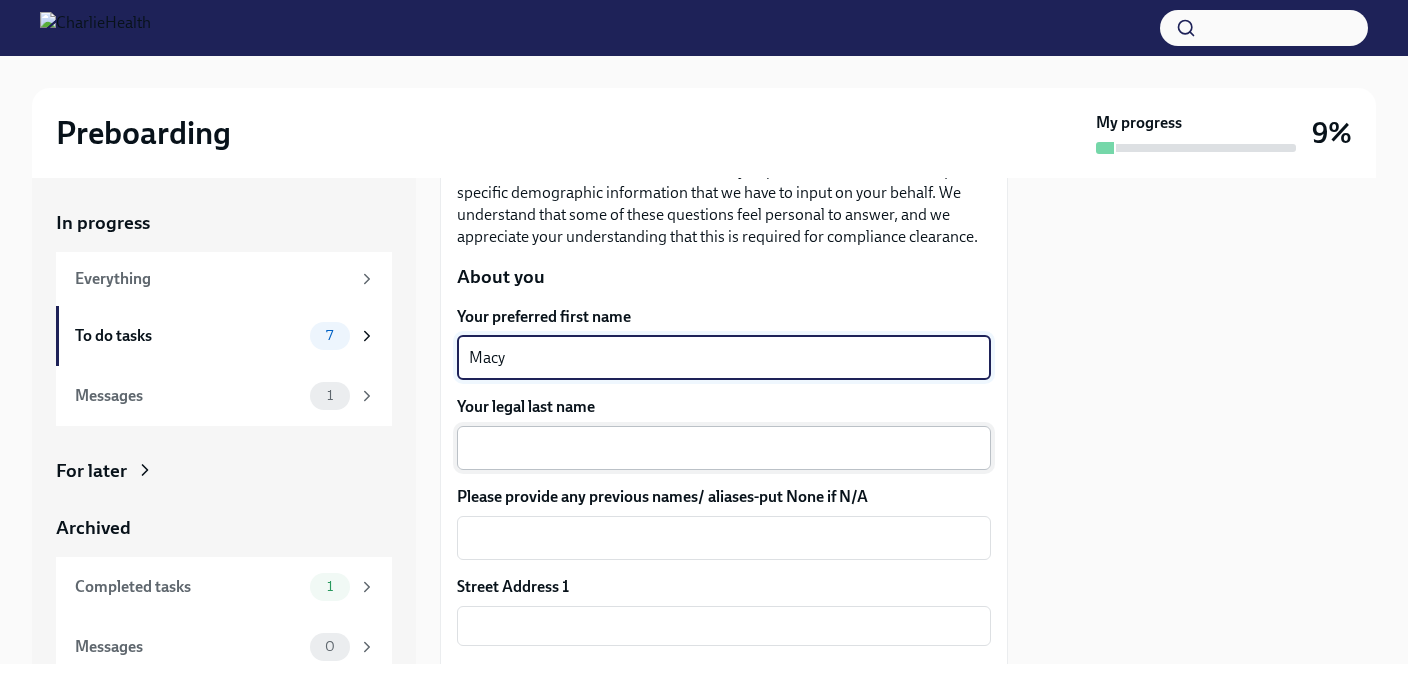 type on "Macy" 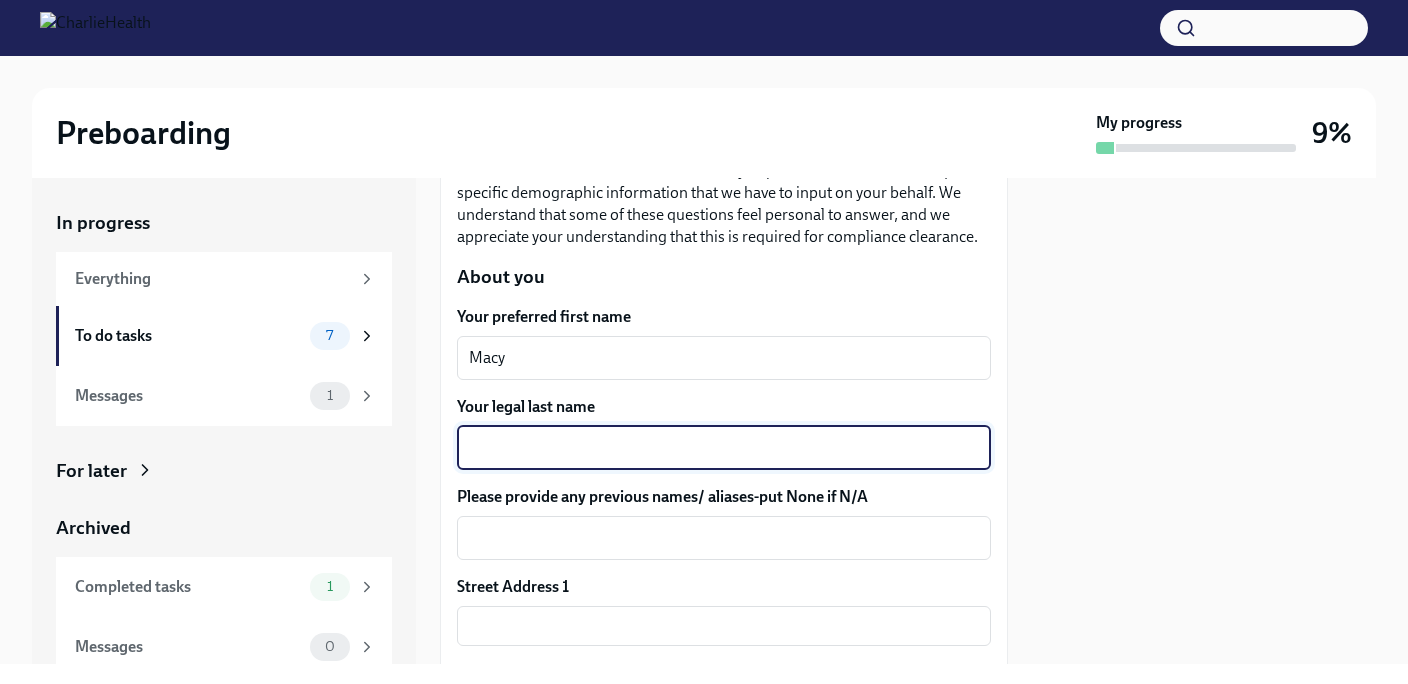 click on "Your legal last name" at bounding box center [724, 448] 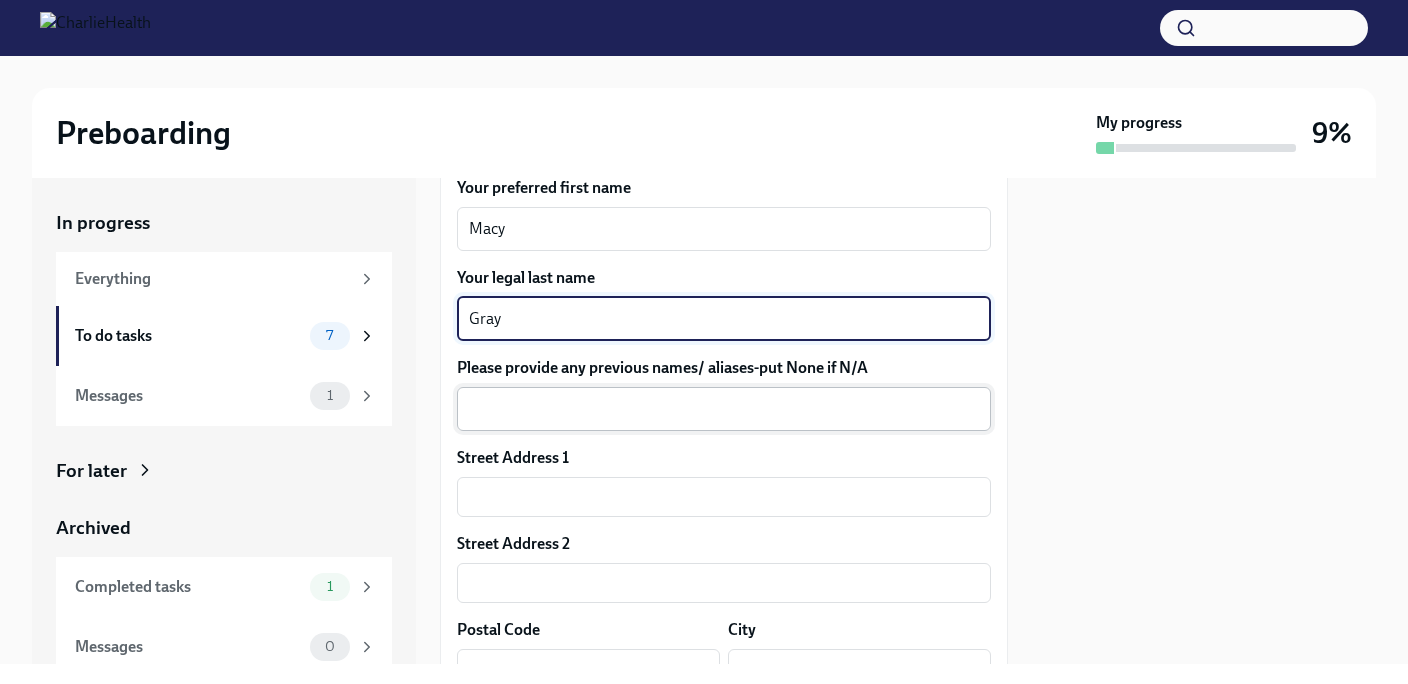 scroll, scrollTop: 399, scrollLeft: 0, axis: vertical 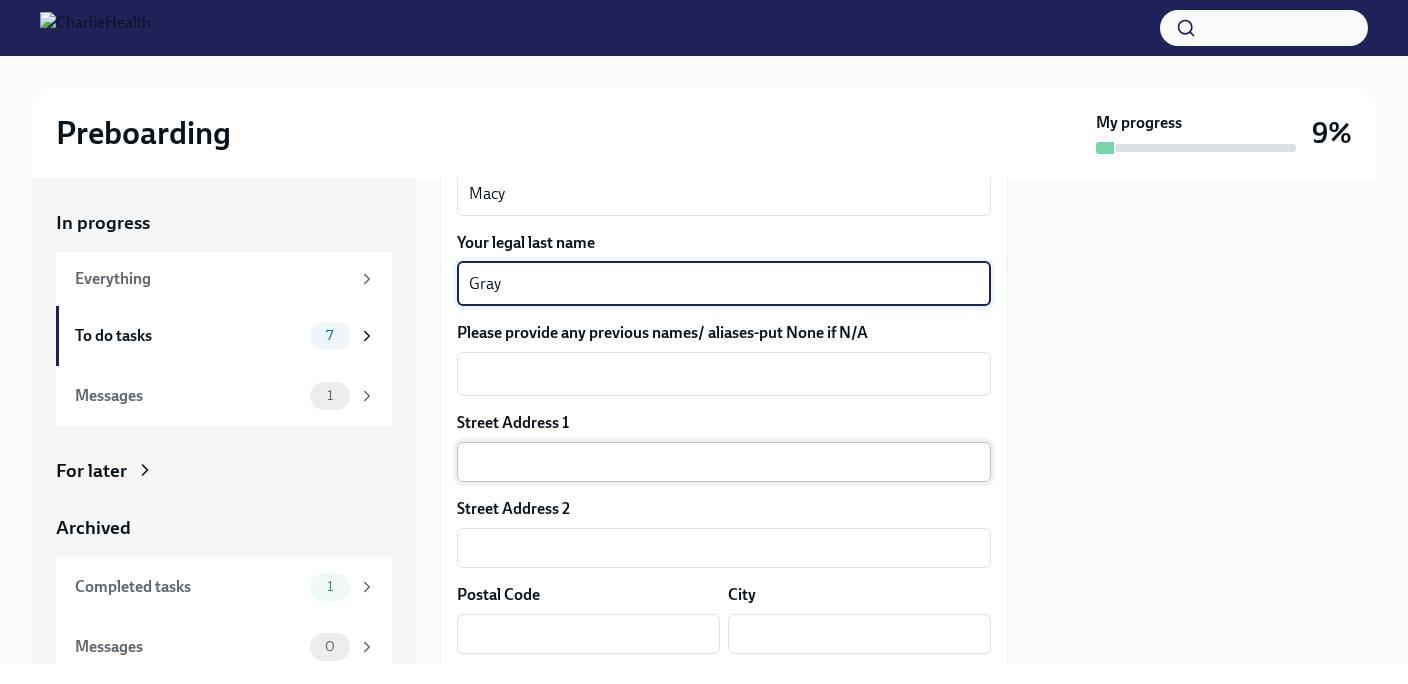 type on "Gray" 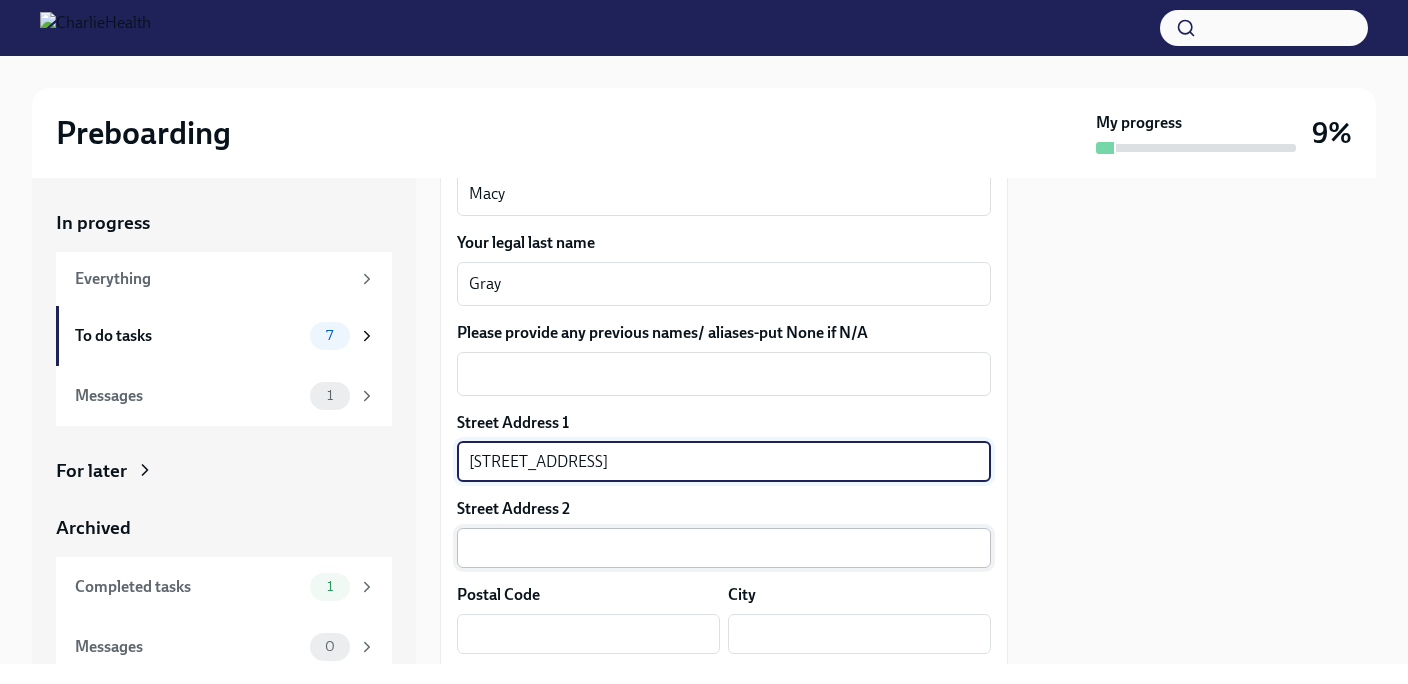 type on "[STREET_ADDRESS]" 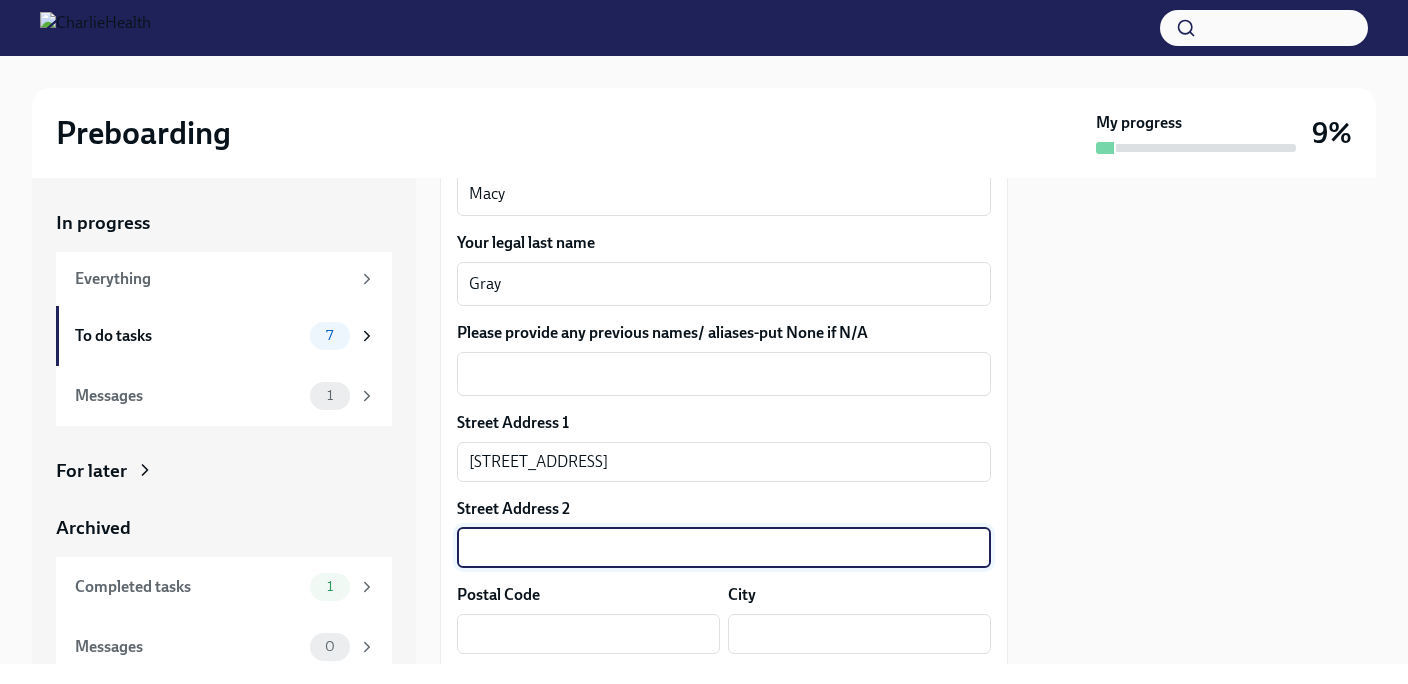 click at bounding box center (724, 548) 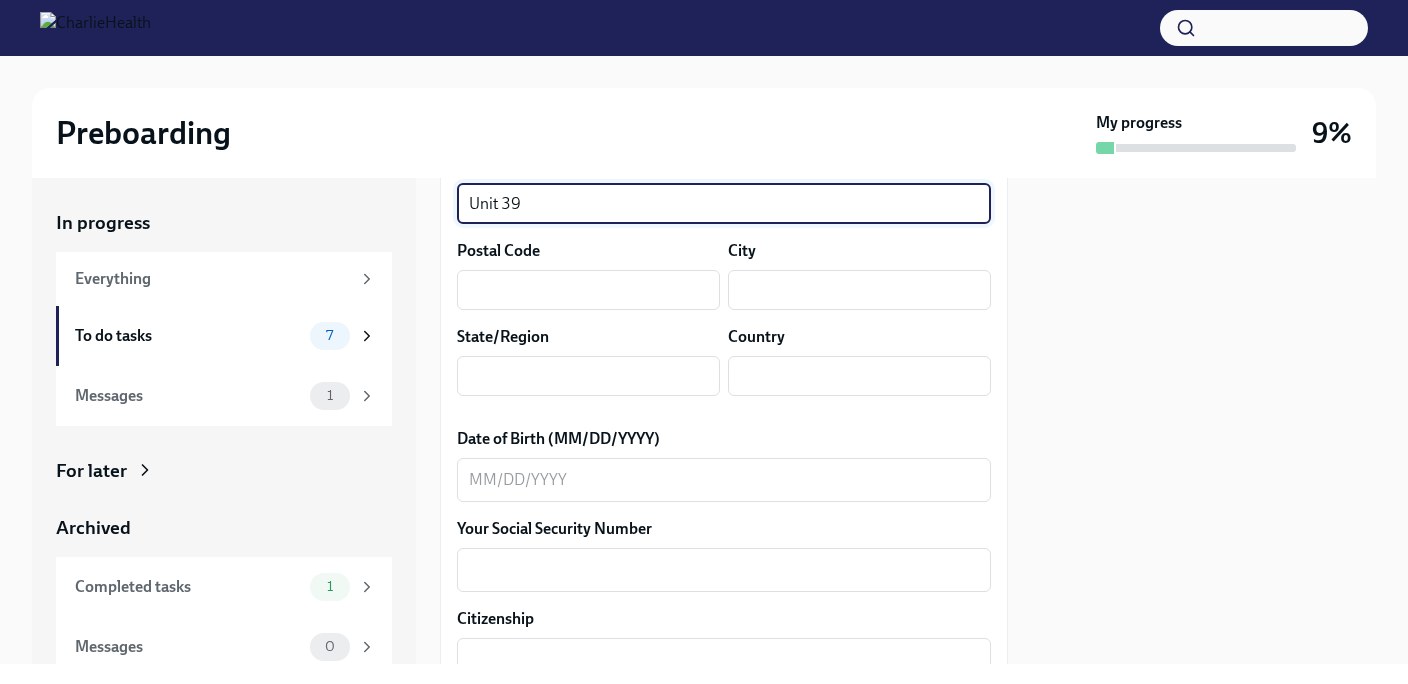scroll, scrollTop: 738, scrollLeft: 0, axis: vertical 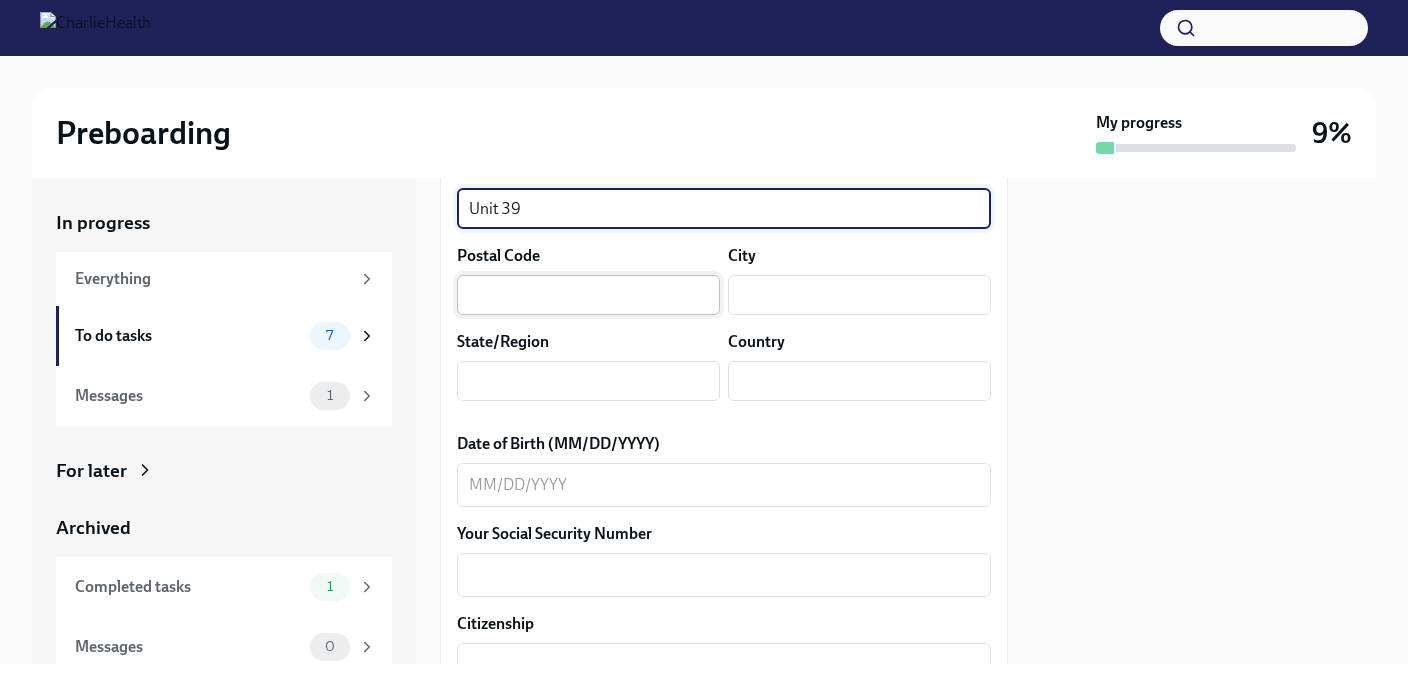 type on "Unit 39" 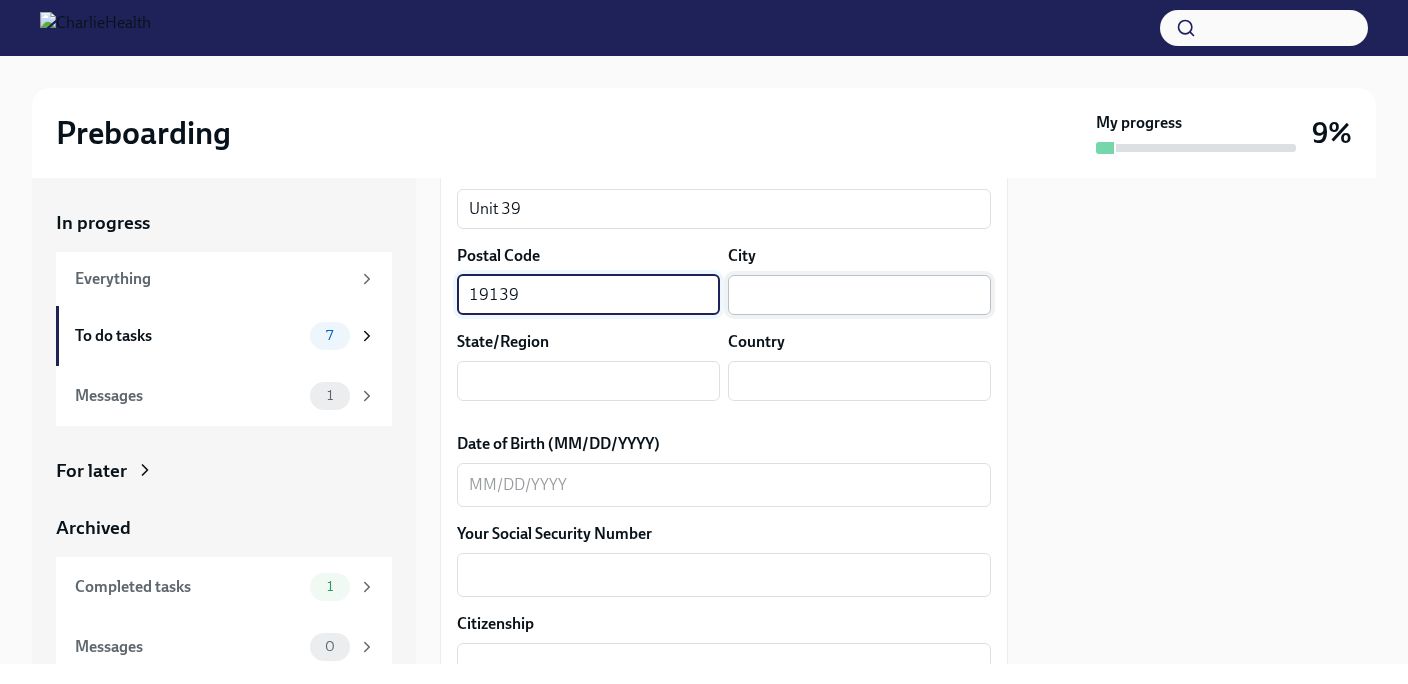type on "19139" 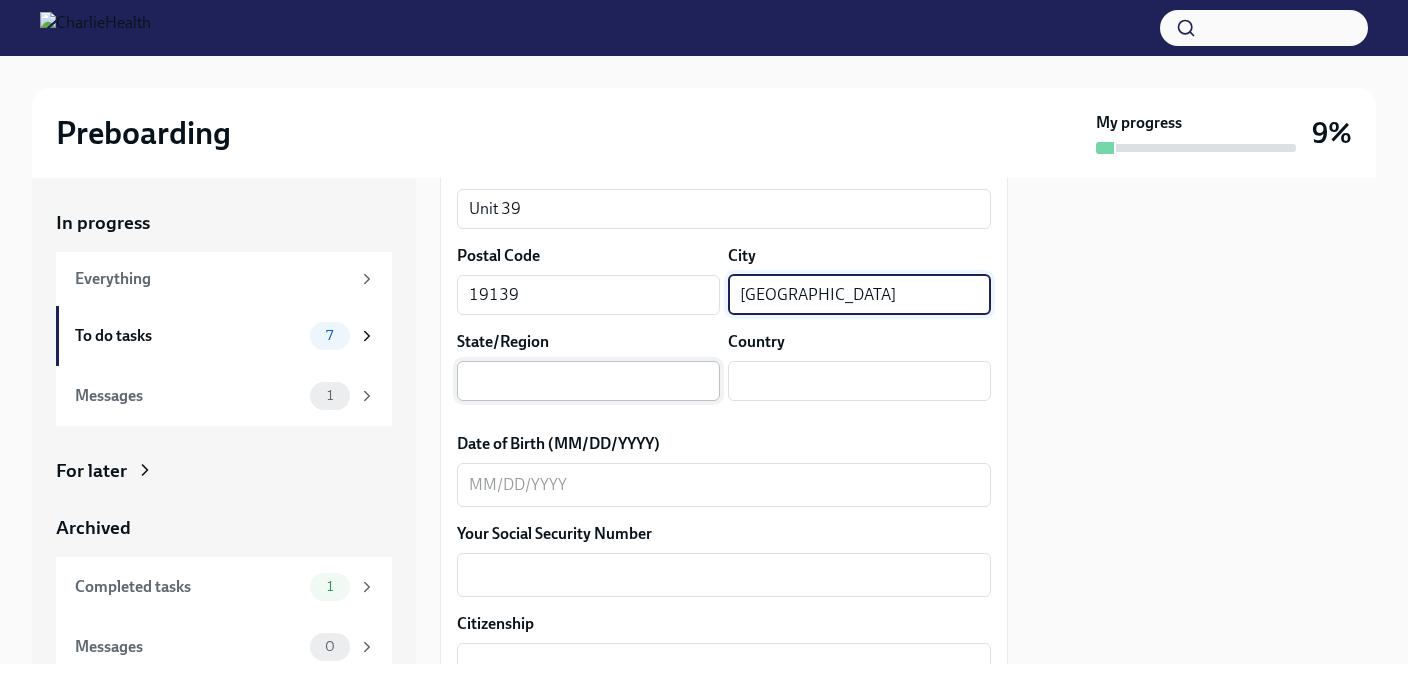type on "[GEOGRAPHIC_DATA]" 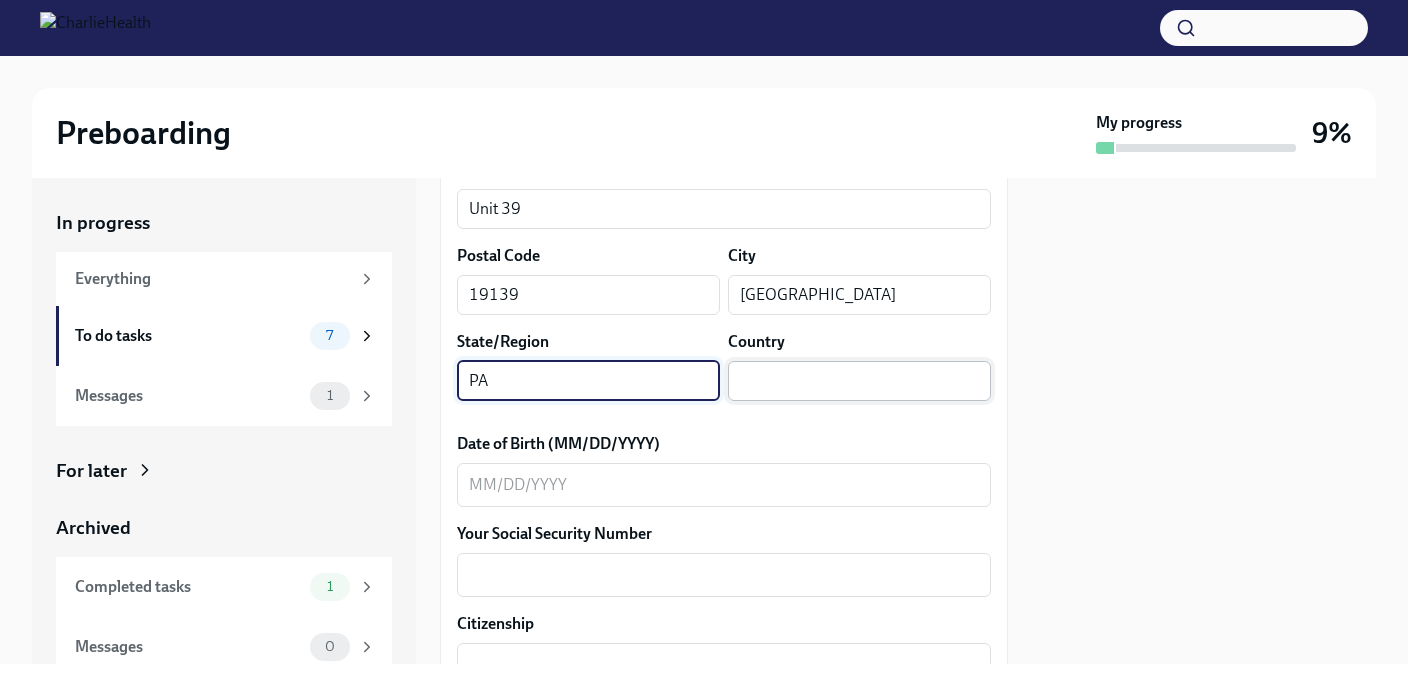 type on "PA" 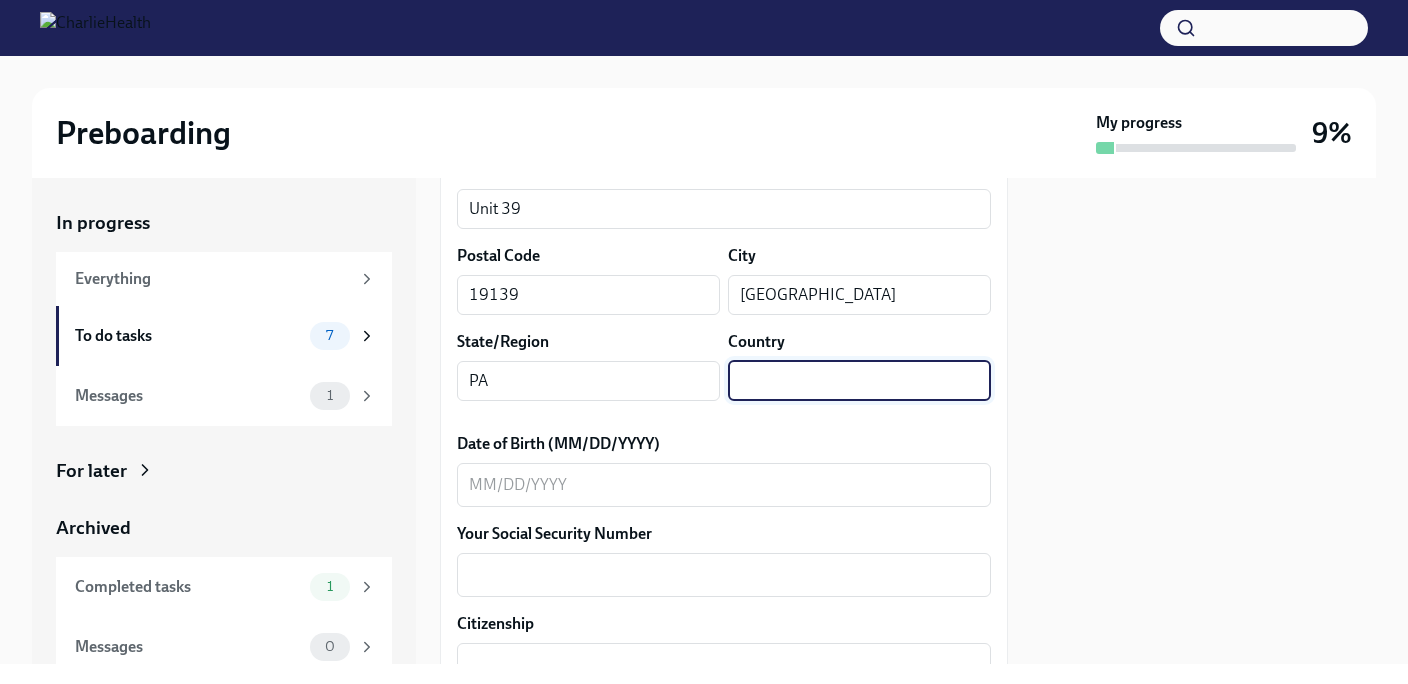 click at bounding box center (859, 381) 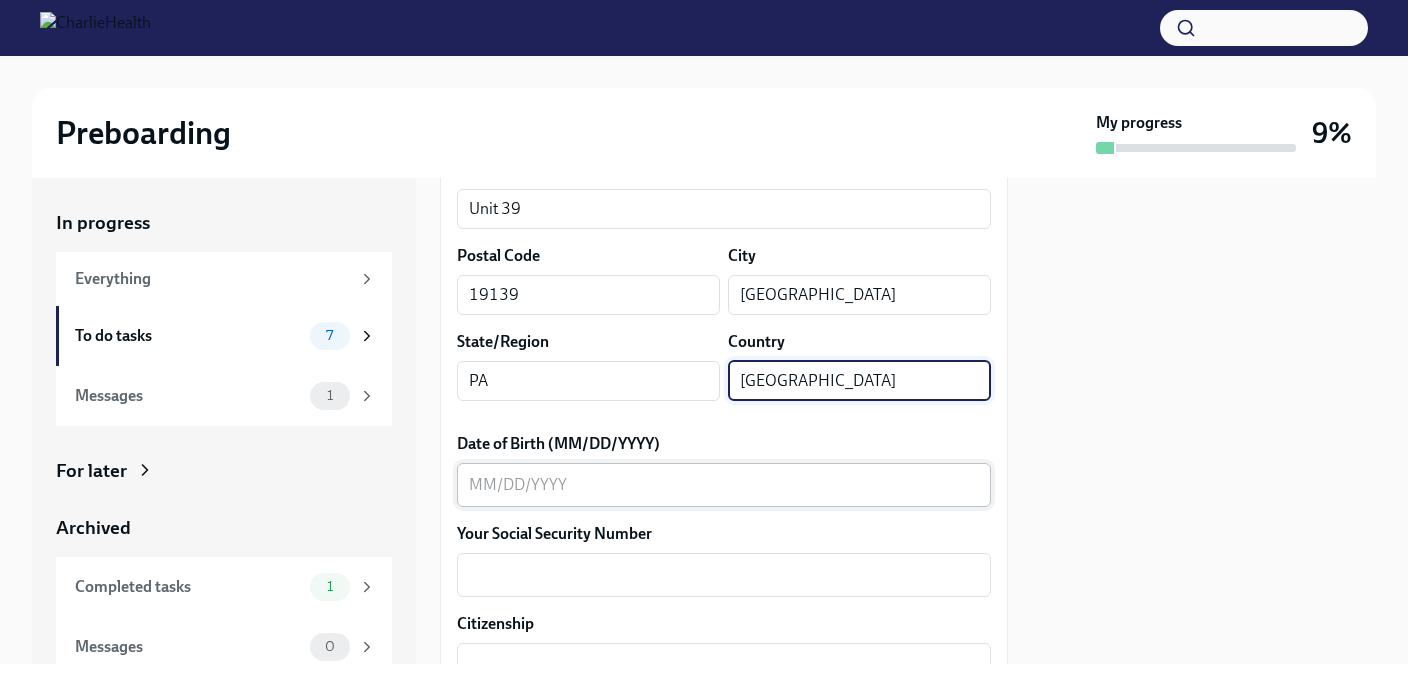 type on "[GEOGRAPHIC_DATA]" 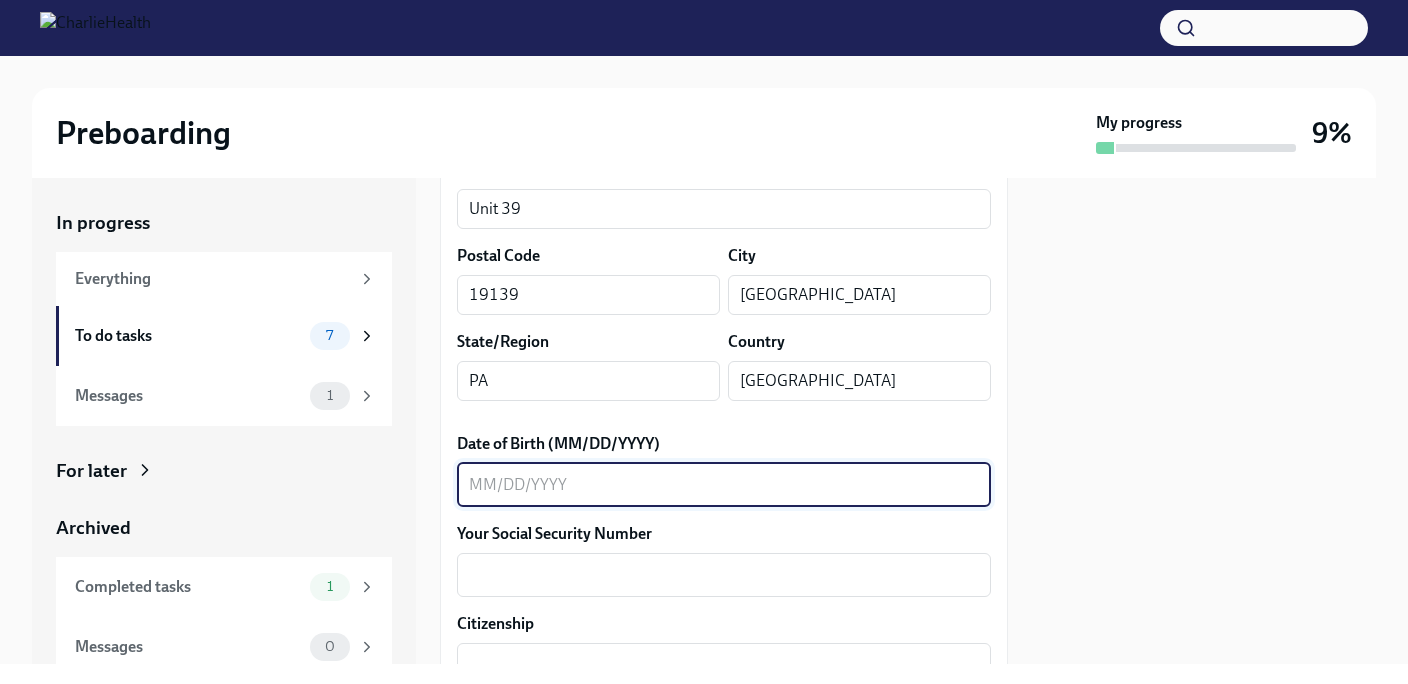 click on "Date of Birth (MM/DD/YYYY)" at bounding box center (724, 485) 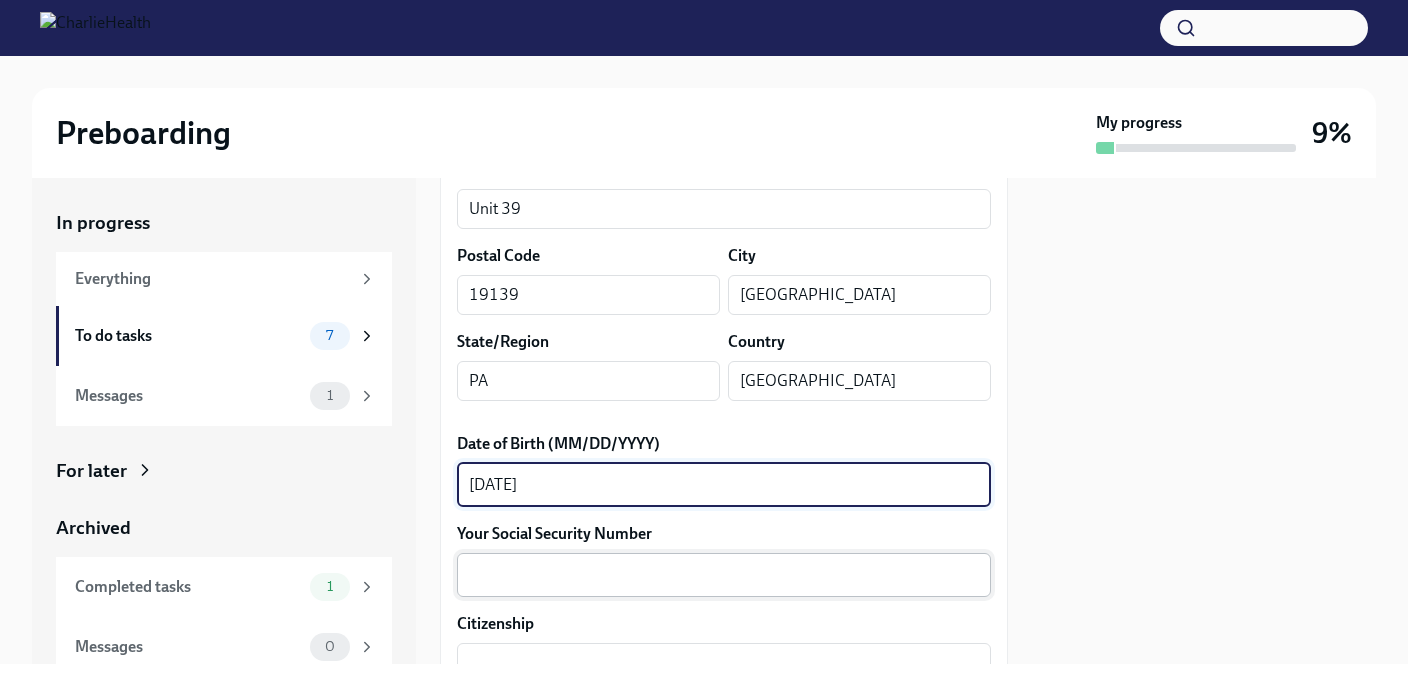 type on "[DATE]" 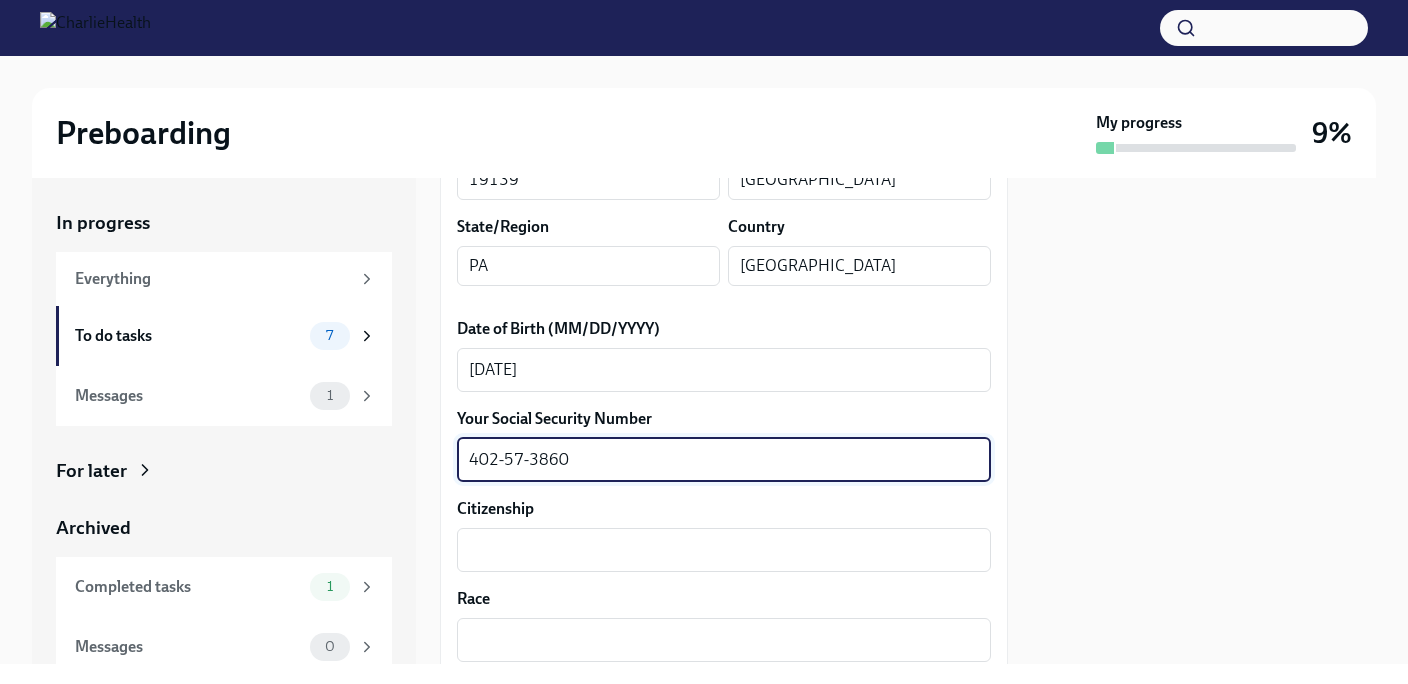 scroll, scrollTop: 864, scrollLeft: 0, axis: vertical 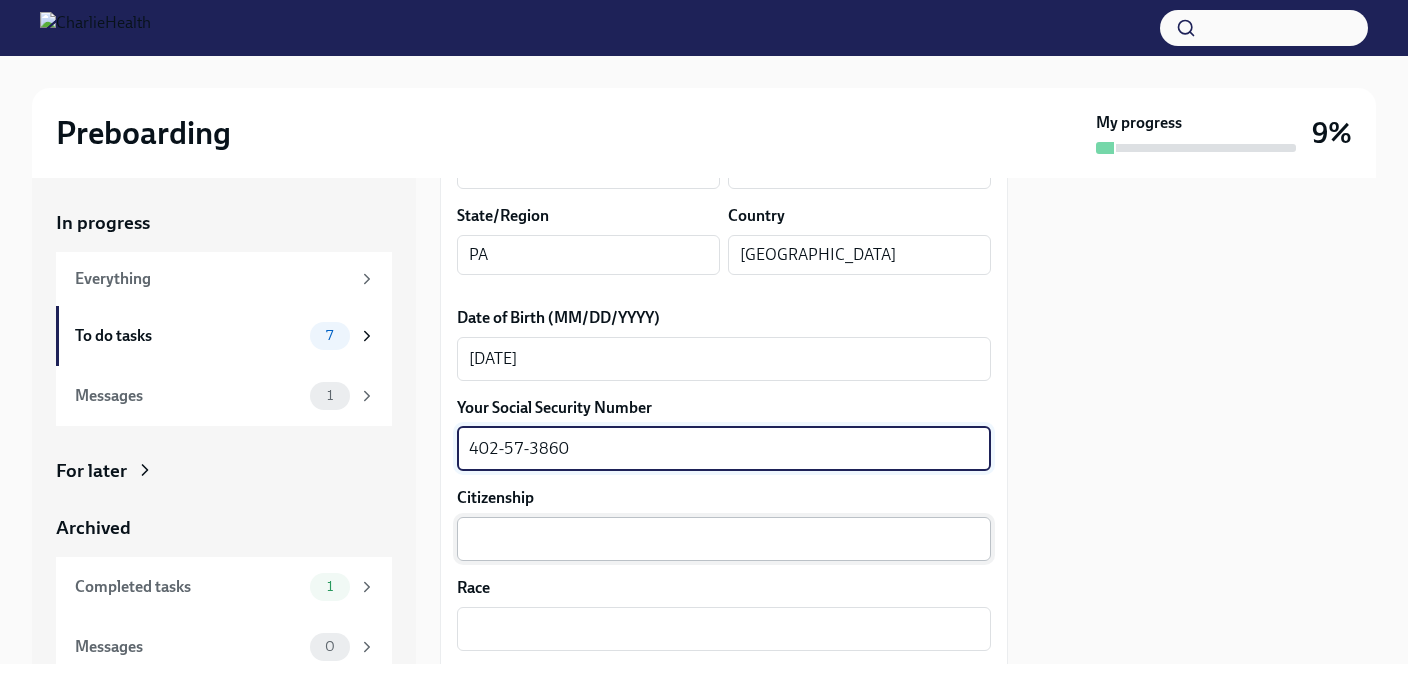 type on "402-57-3860" 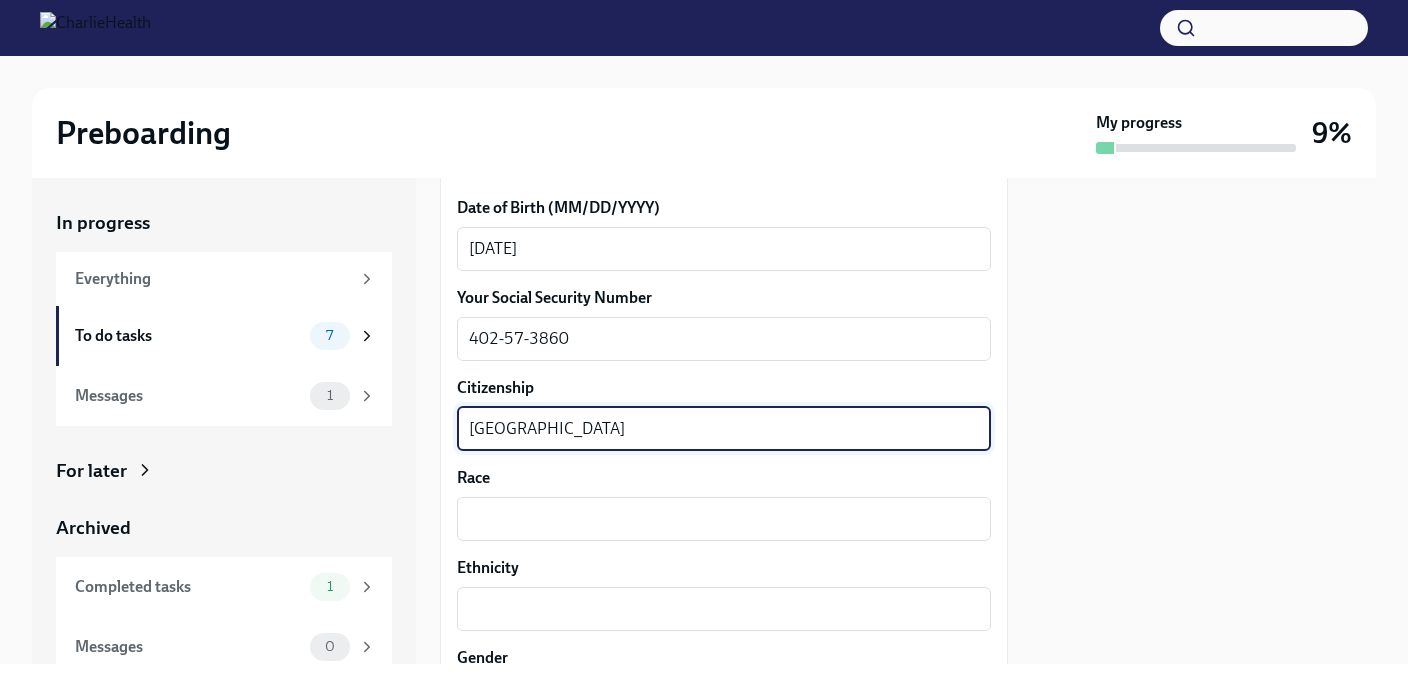 scroll, scrollTop: 975, scrollLeft: 0, axis: vertical 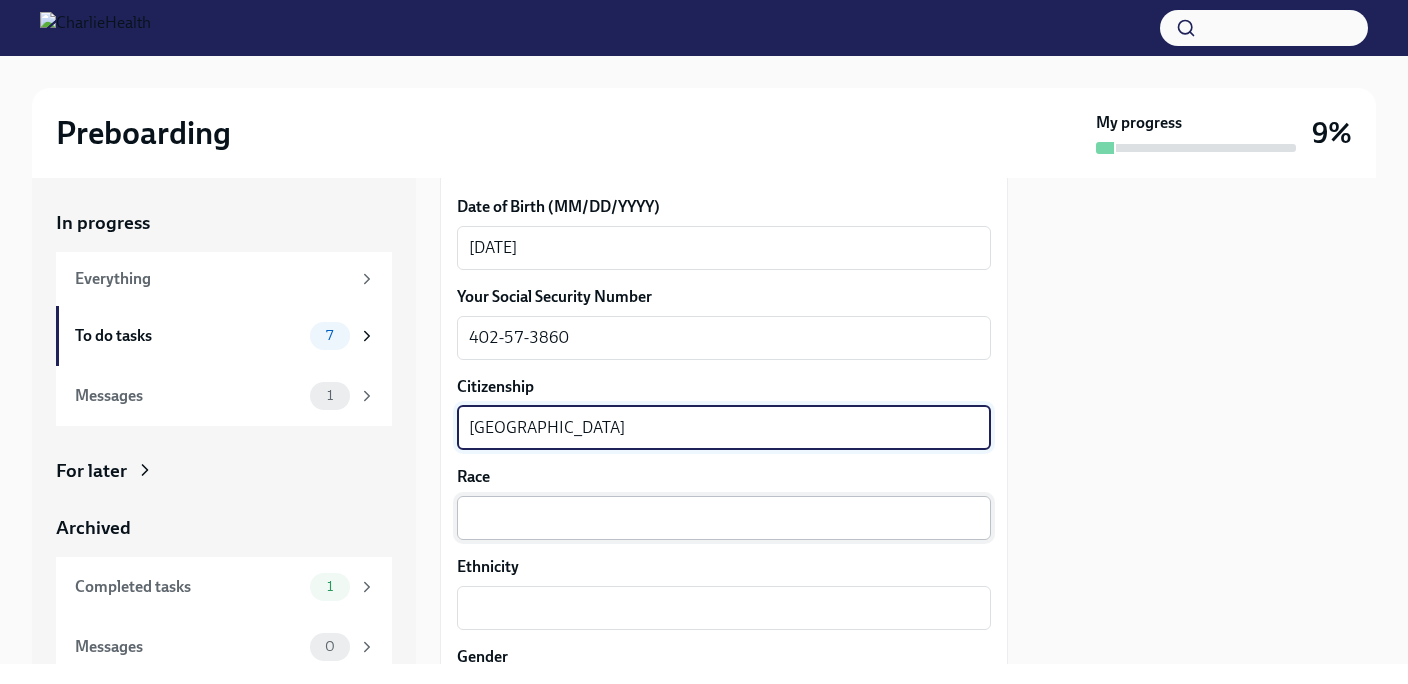 type on "[GEOGRAPHIC_DATA]" 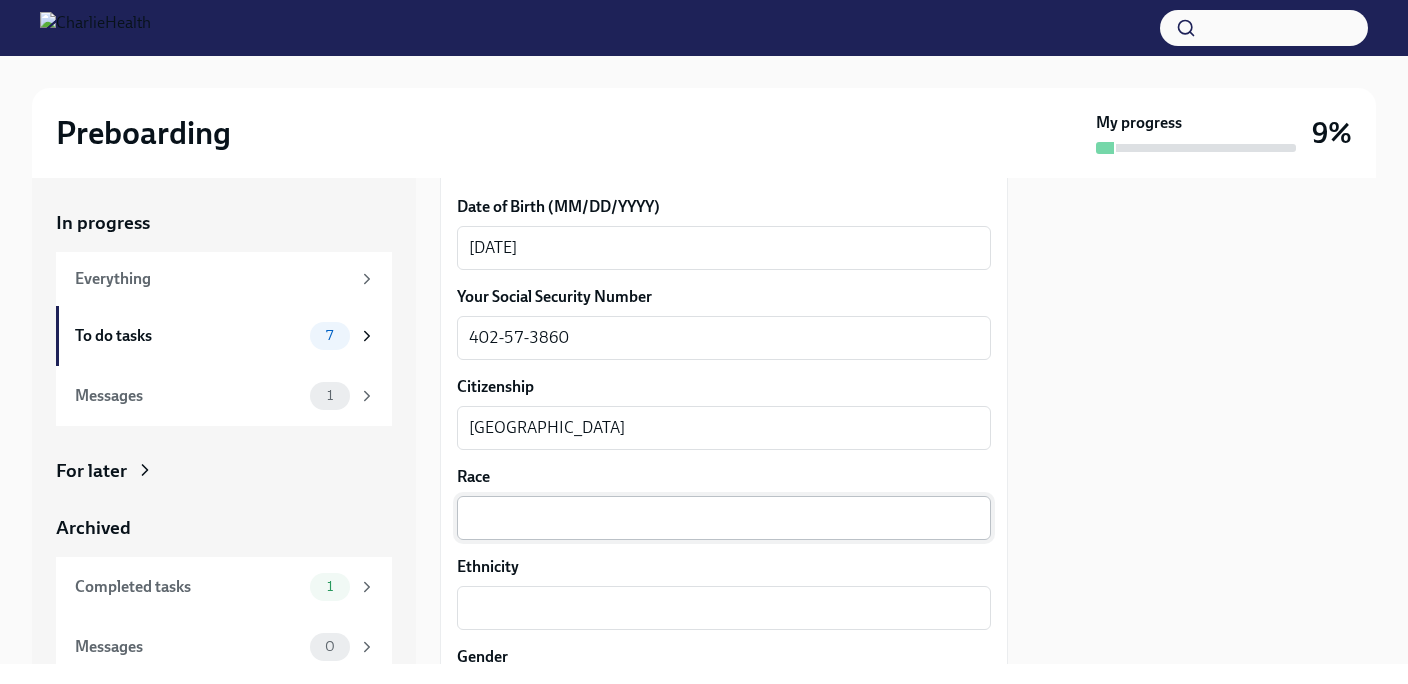 click on "x ​" at bounding box center [724, 518] 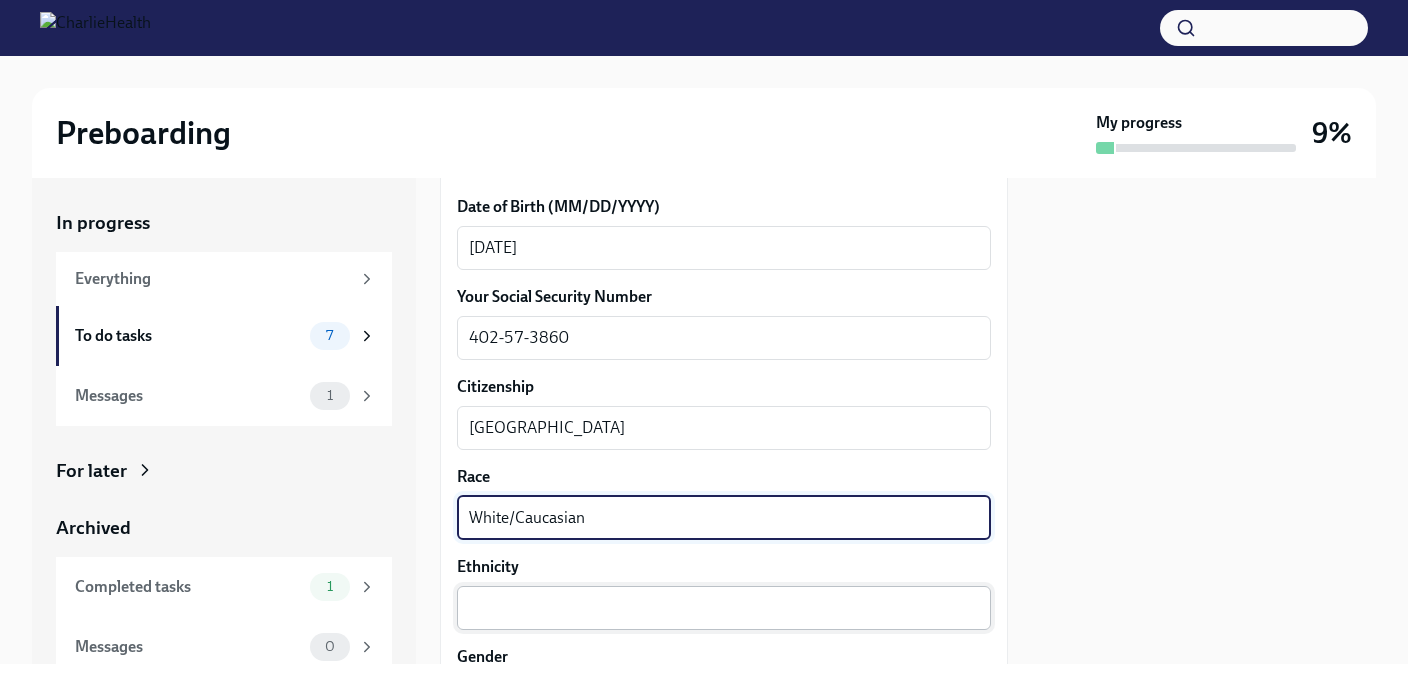 type on "White/Caucasian" 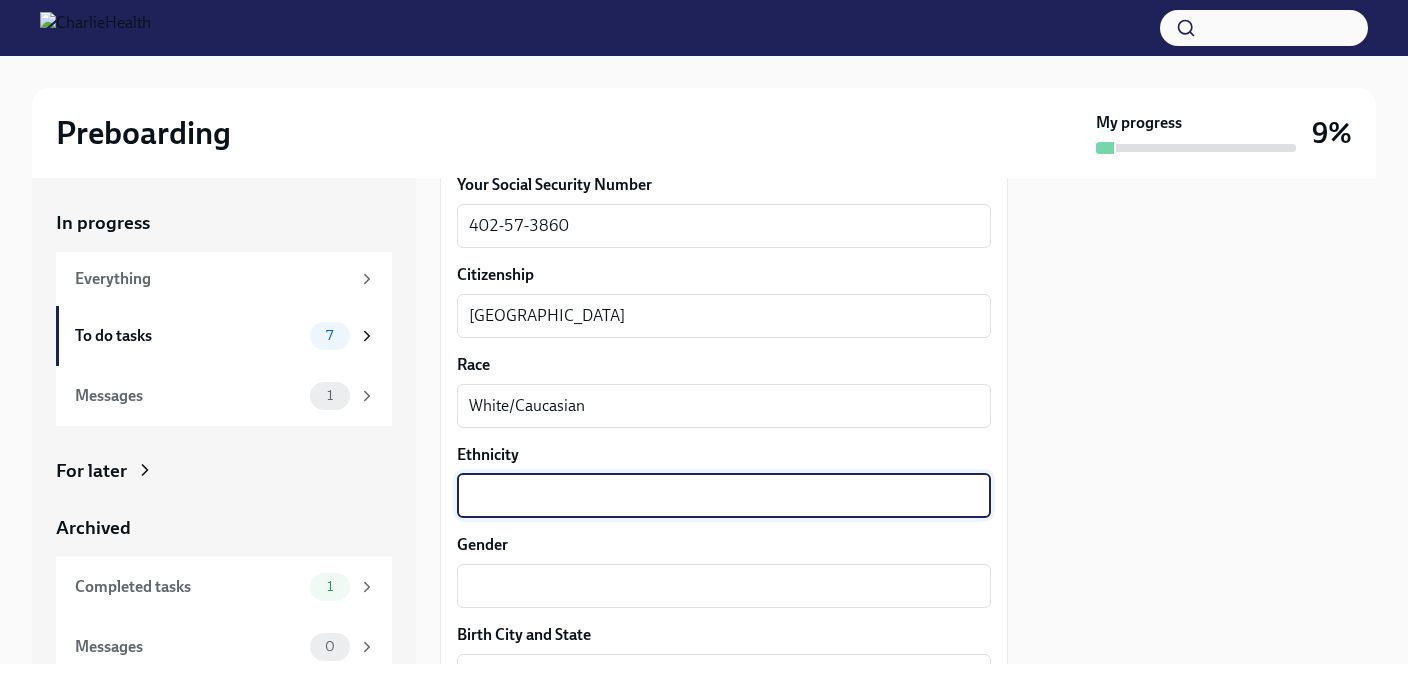 scroll, scrollTop: 1088, scrollLeft: 0, axis: vertical 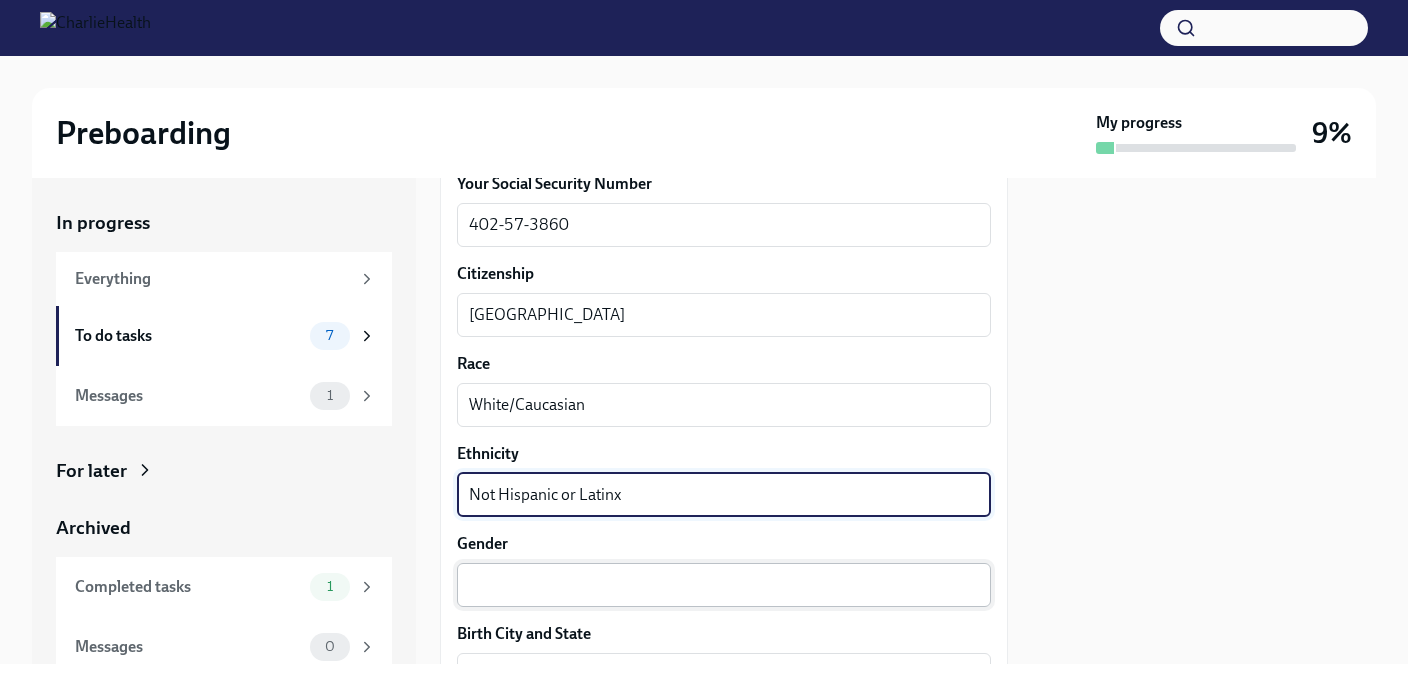 type on "Not Hispanic or Latinx" 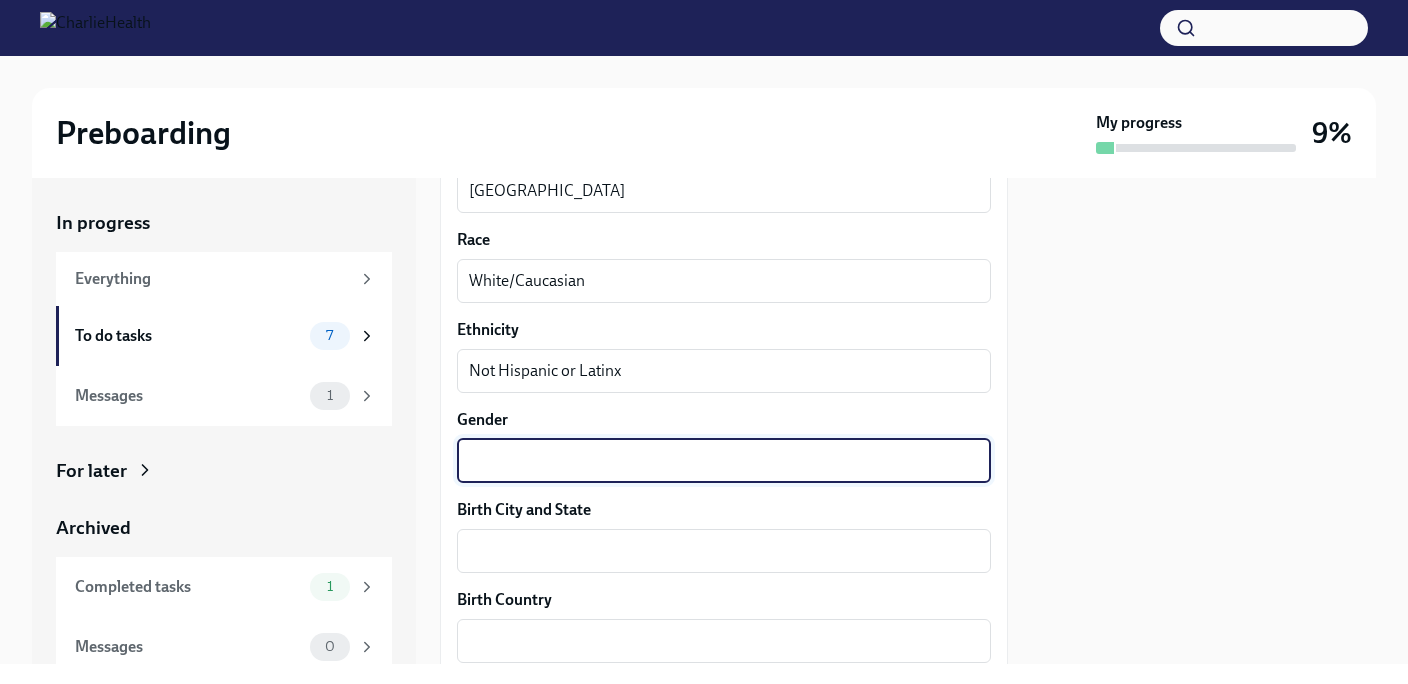 scroll, scrollTop: 1216, scrollLeft: 0, axis: vertical 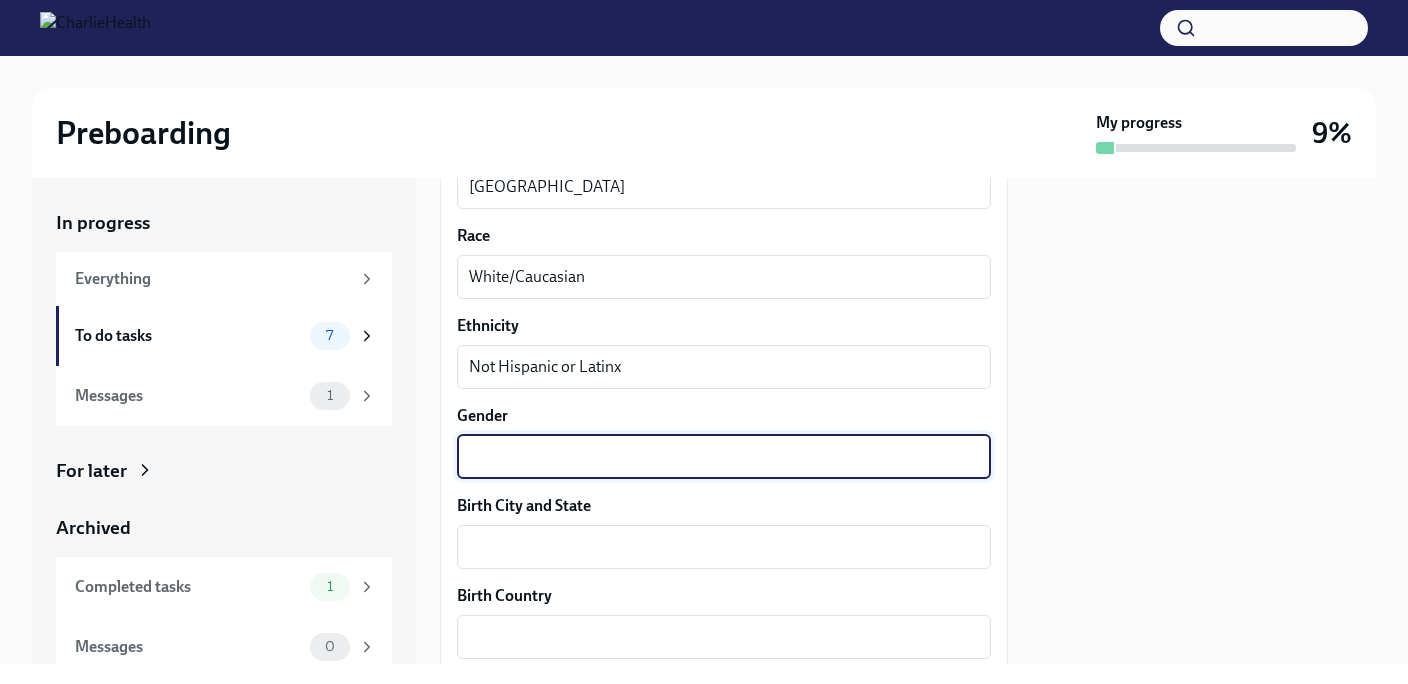 type on "F" 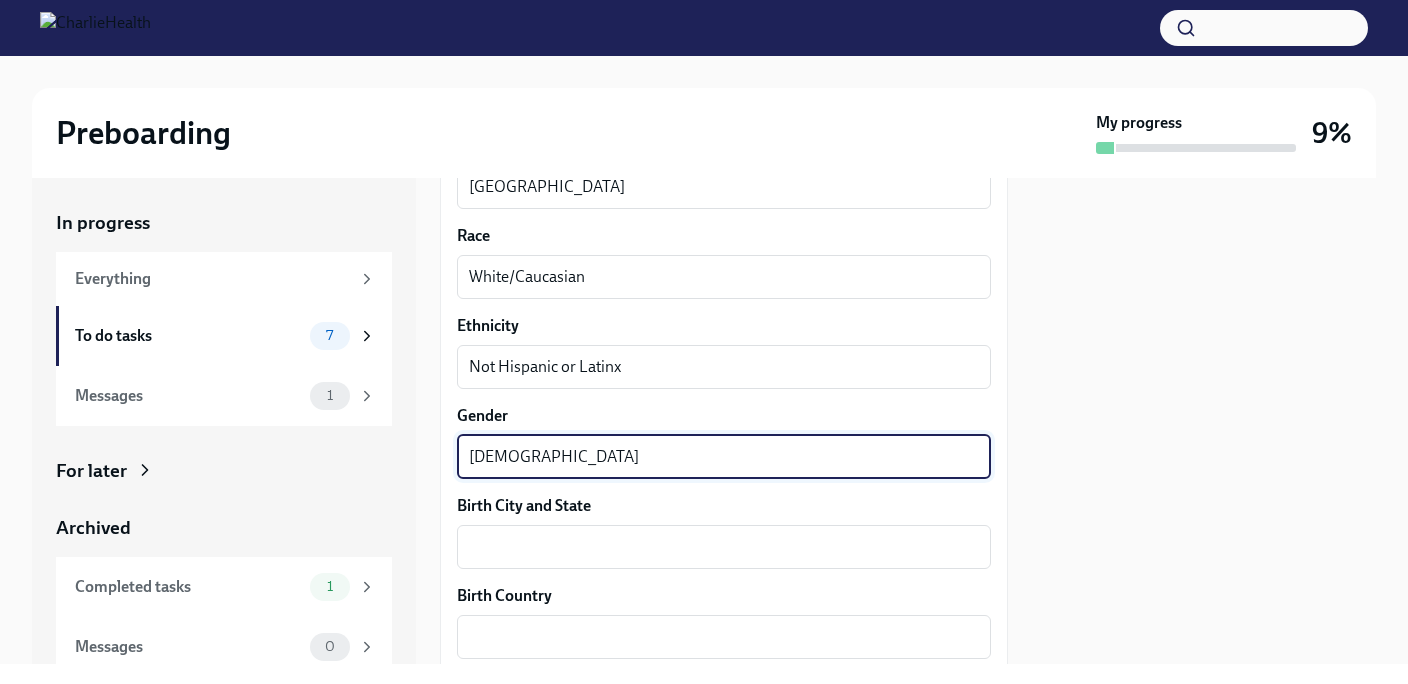scroll, scrollTop: 1332, scrollLeft: 0, axis: vertical 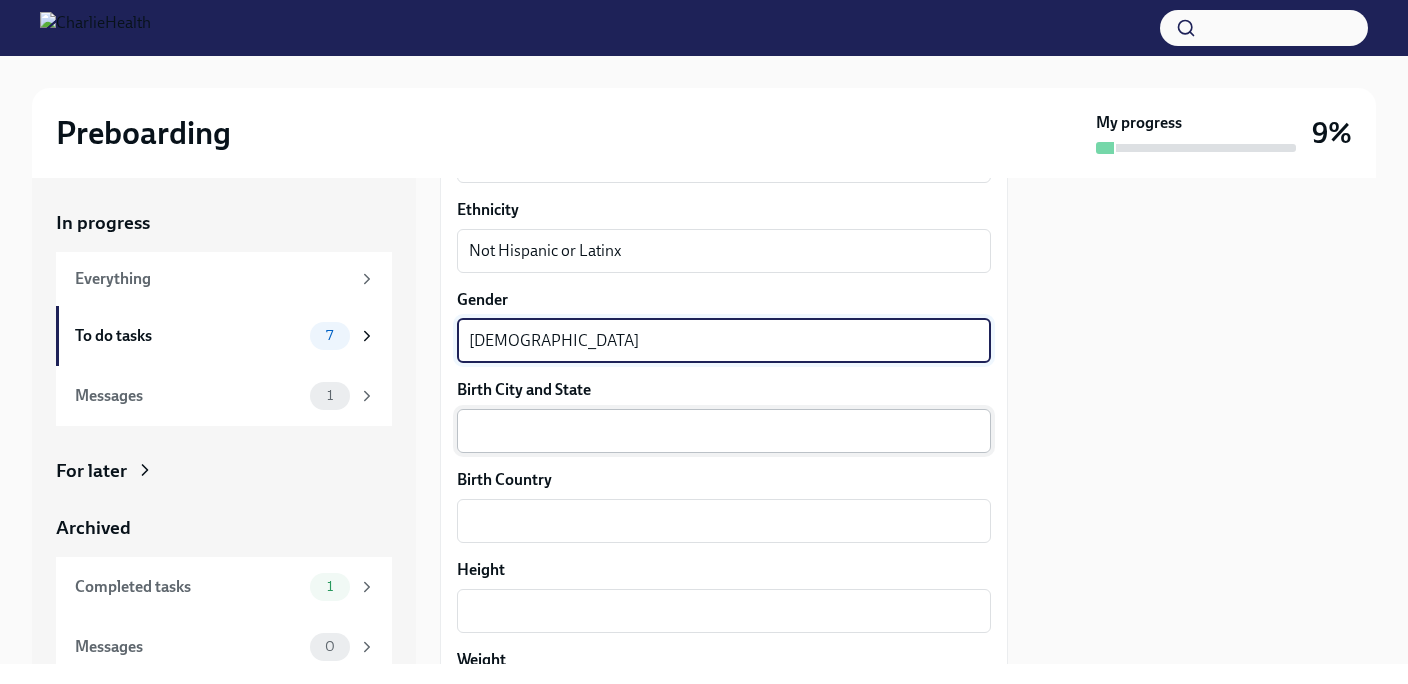 type on "[DEMOGRAPHIC_DATA]" 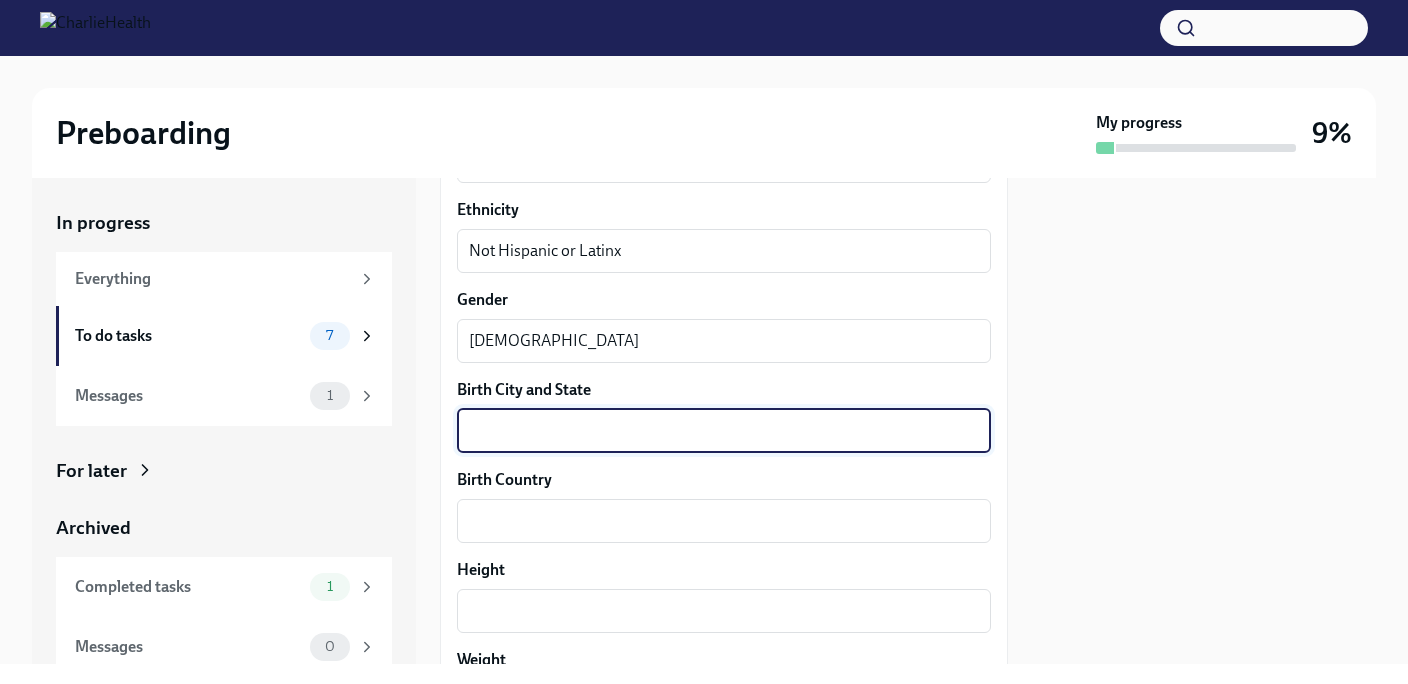 click on "Birth City and State" at bounding box center (724, 431) 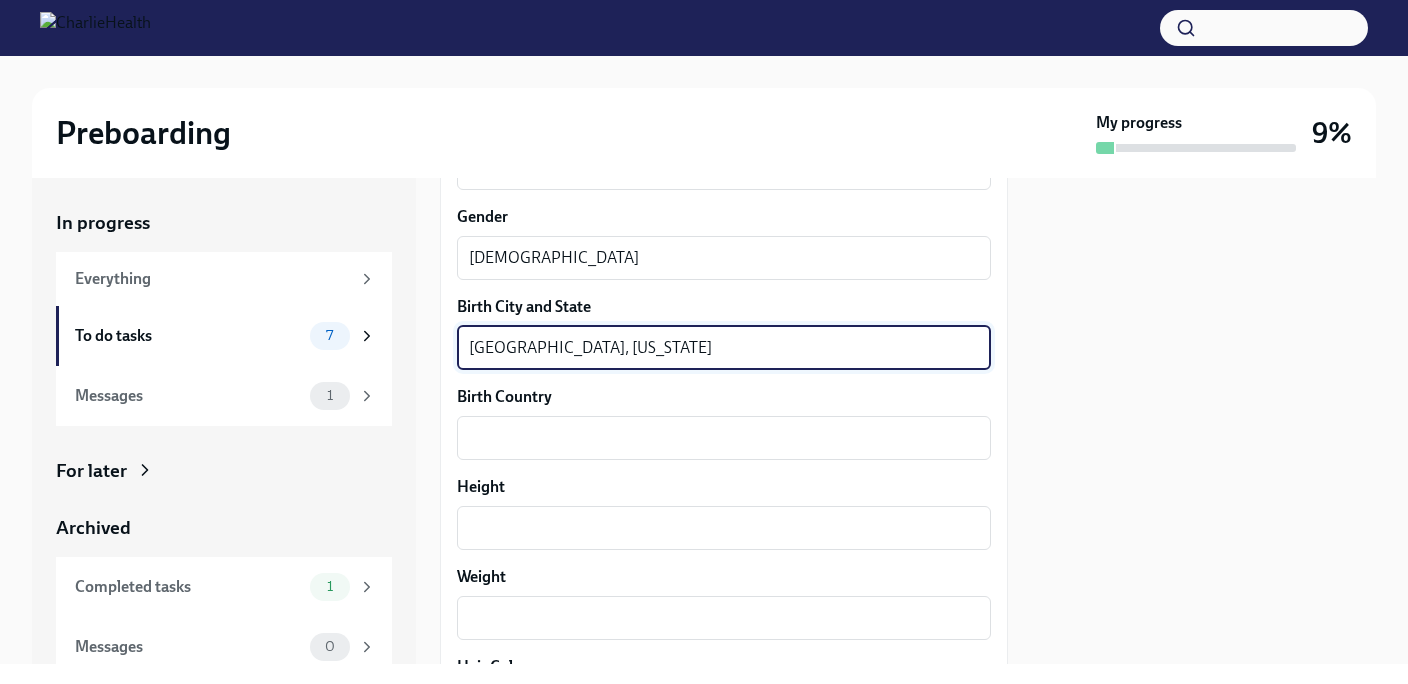 scroll, scrollTop: 1424, scrollLeft: 0, axis: vertical 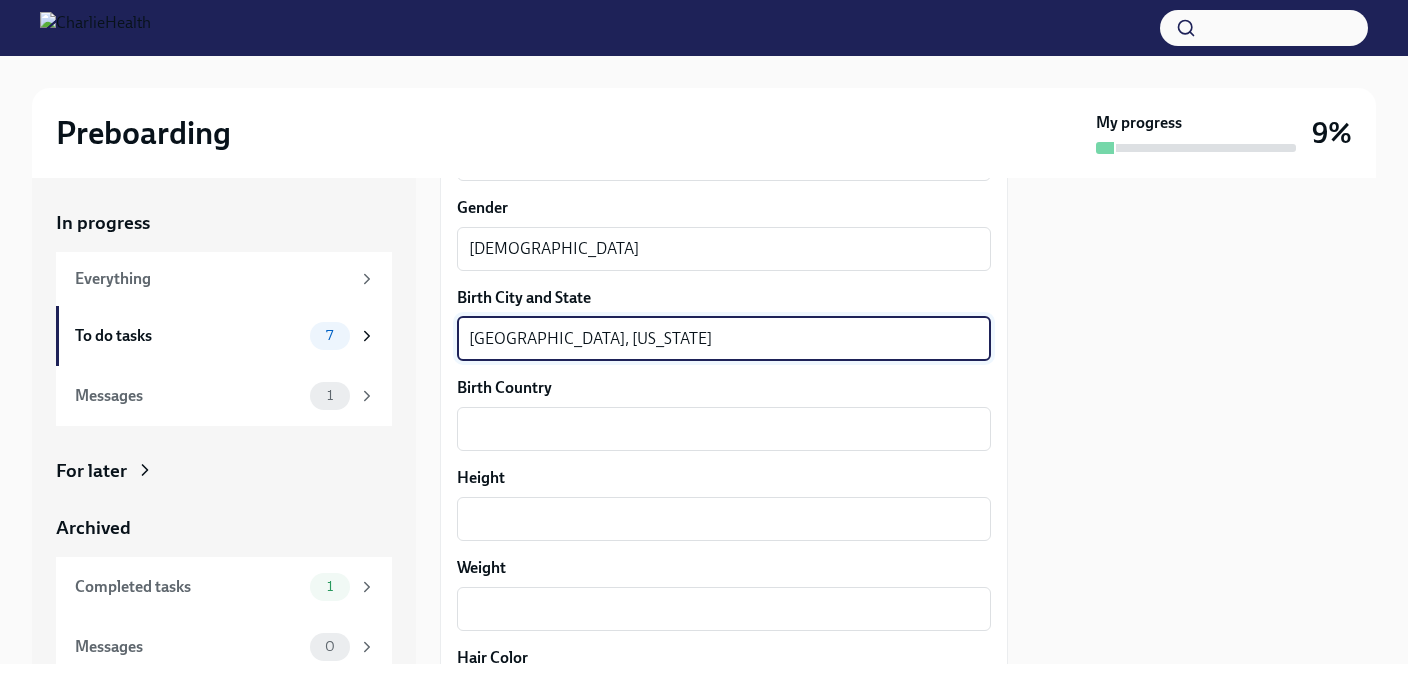 type on "[GEOGRAPHIC_DATA], [US_STATE]" 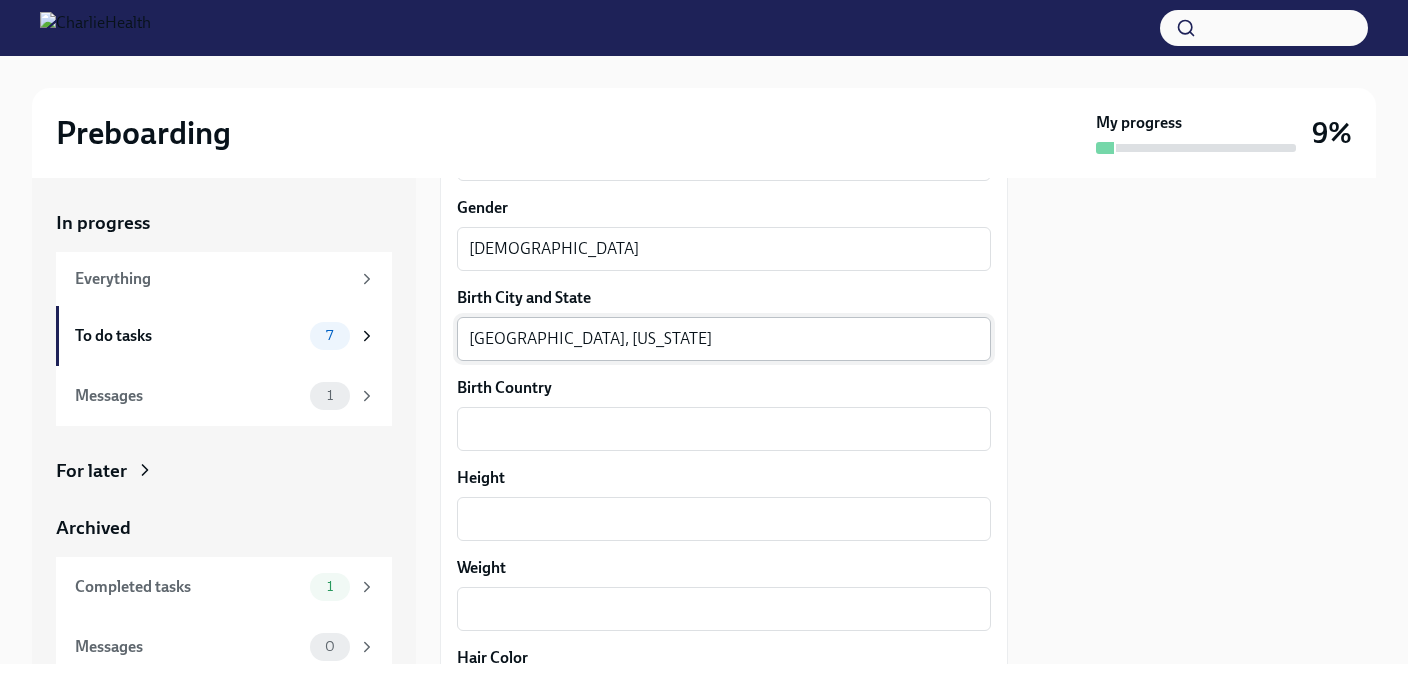 click on "x ​" at bounding box center (724, 429) 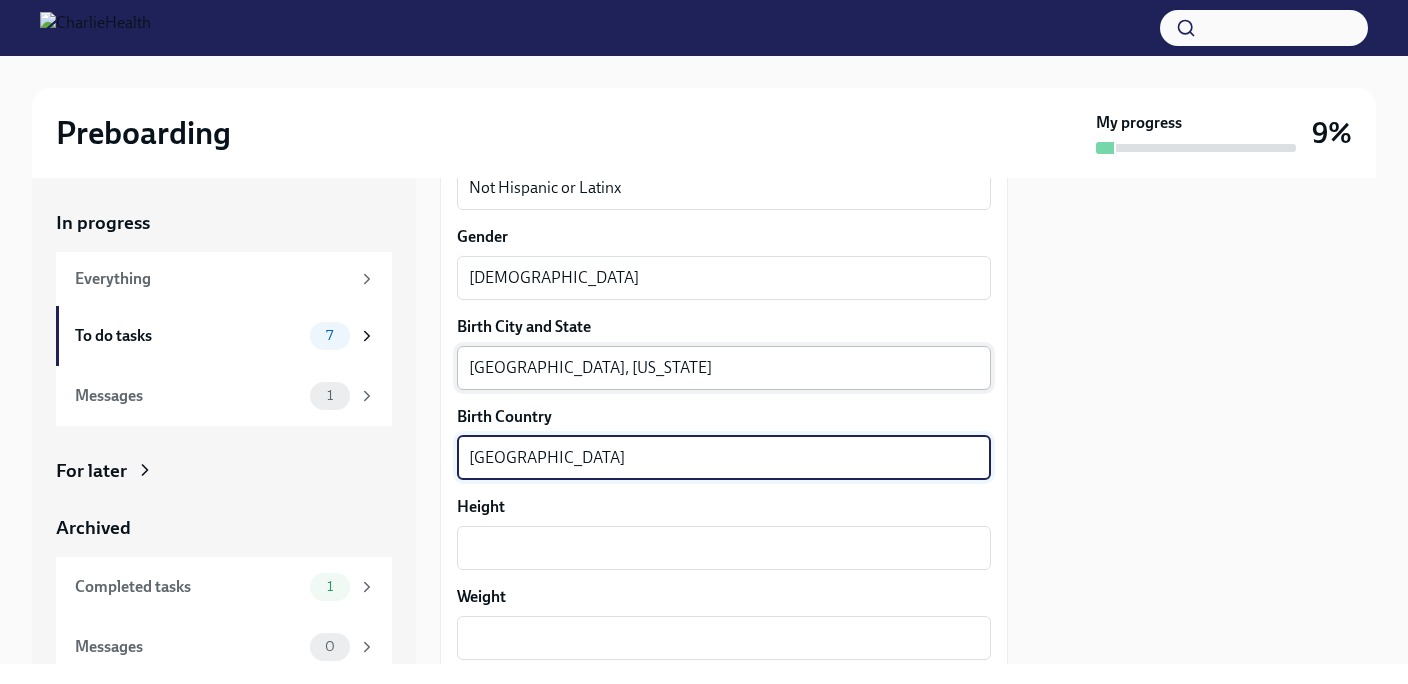 scroll, scrollTop: 1472, scrollLeft: 0, axis: vertical 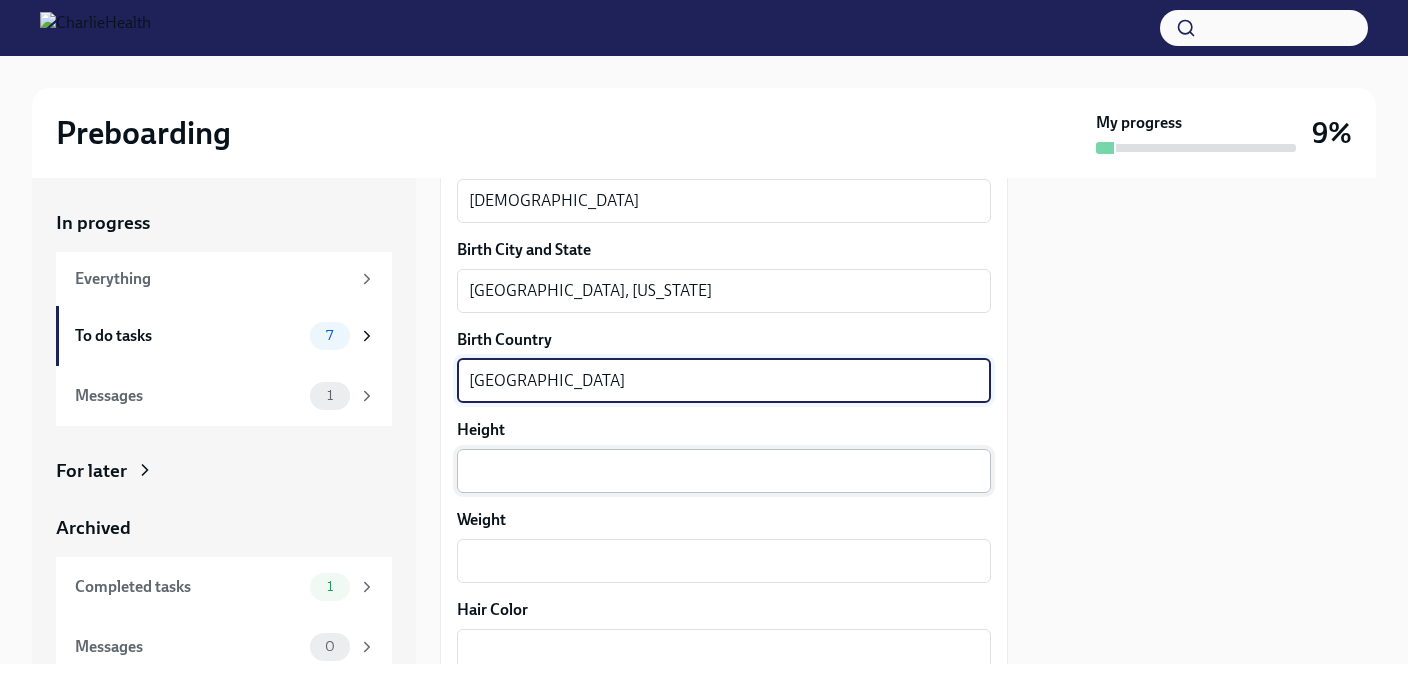 type on "[GEOGRAPHIC_DATA]" 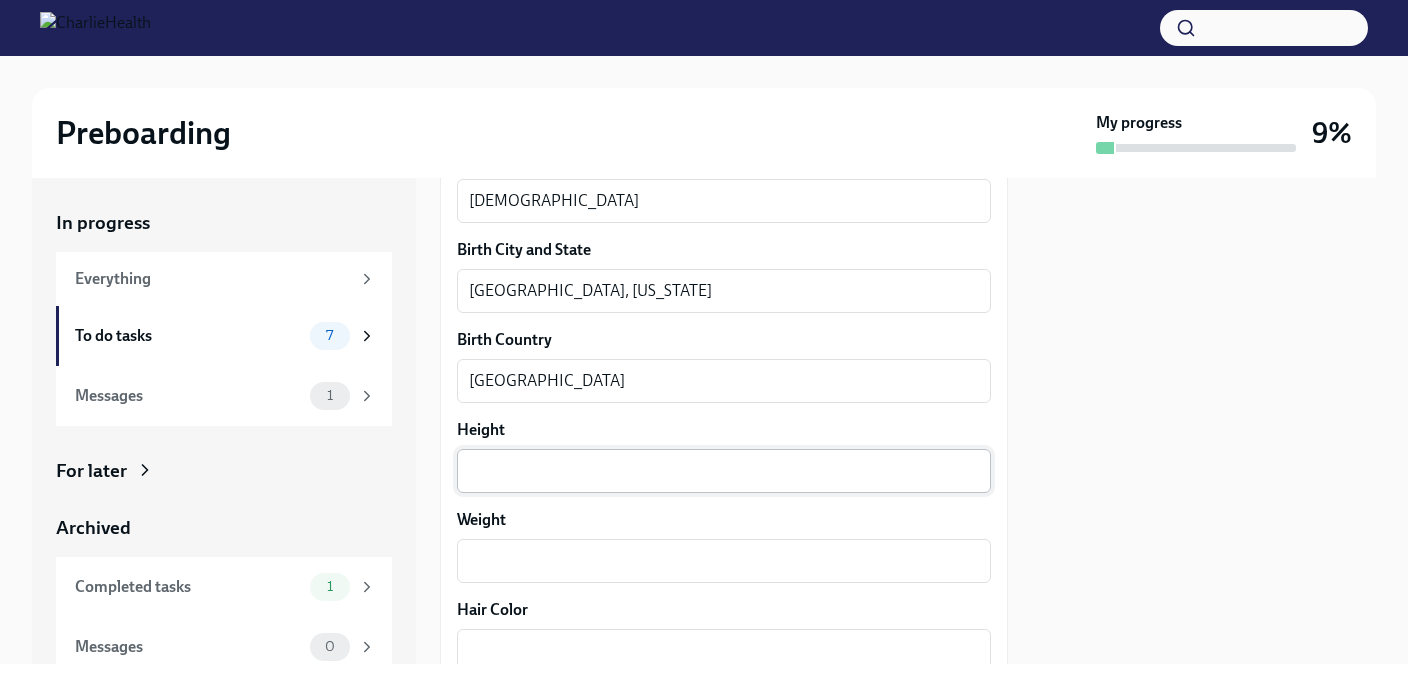 click on "x ​" at bounding box center (724, 471) 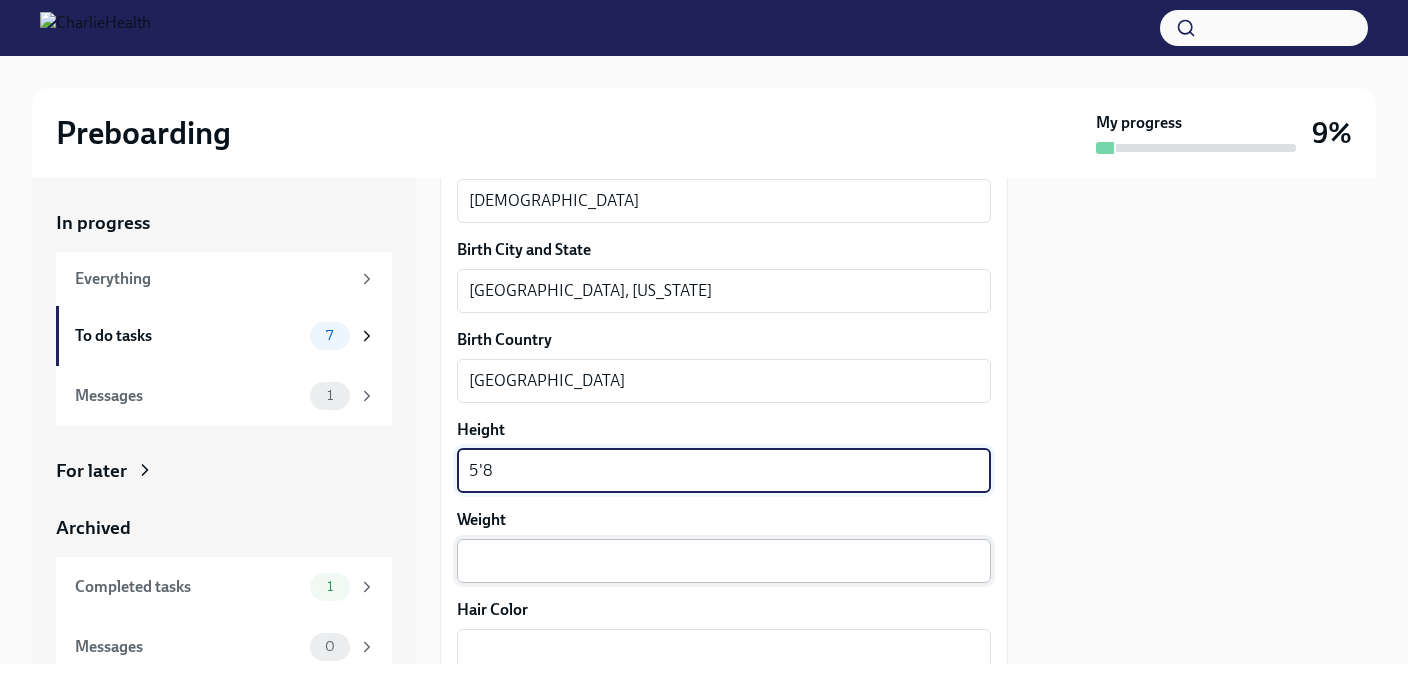 type on "5'8" 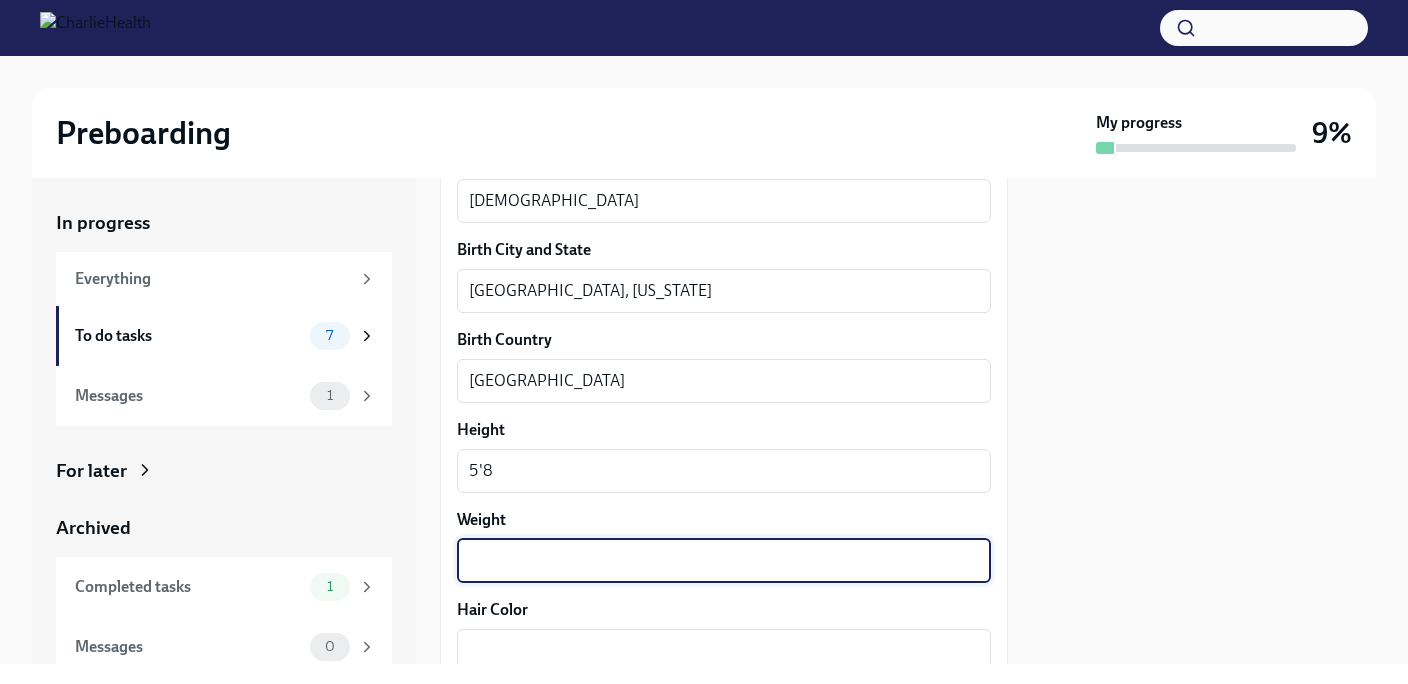 click on "Weight" at bounding box center (724, 561) 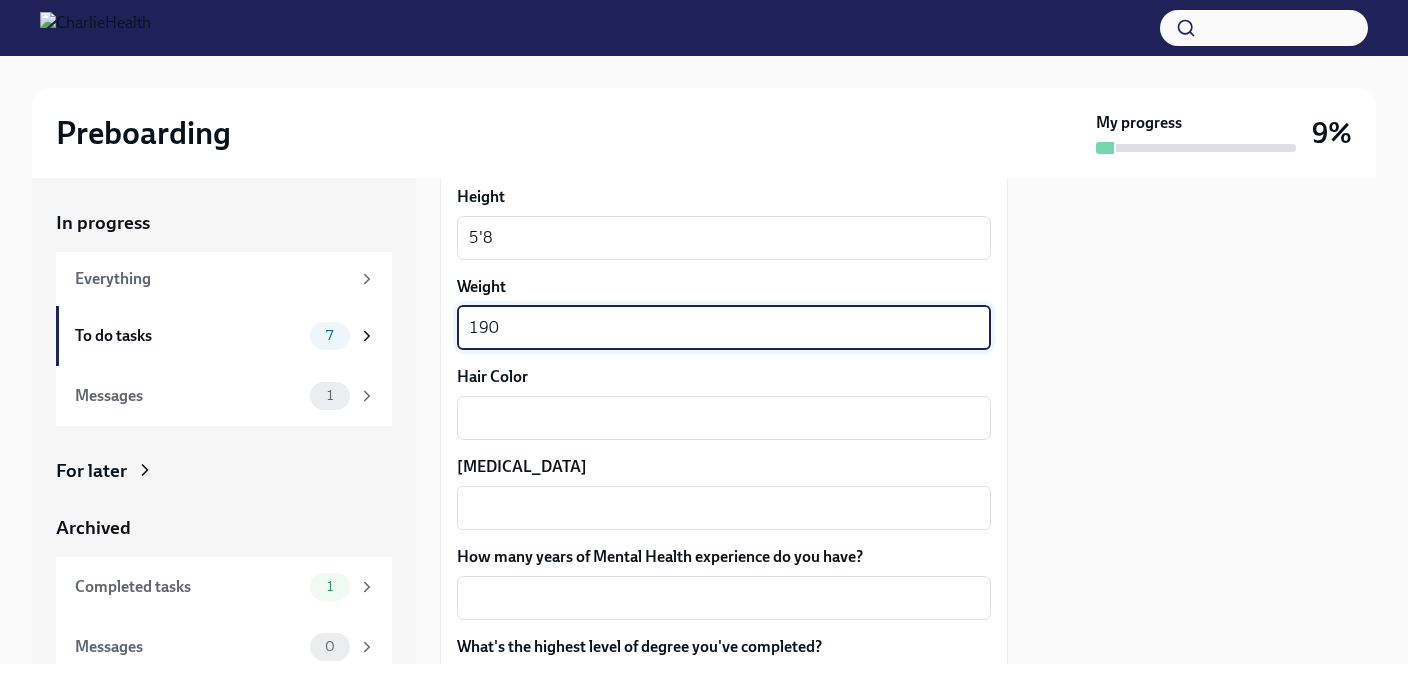 scroll, scrollTop: 1745, scrollLeft: 0, axis: vertical 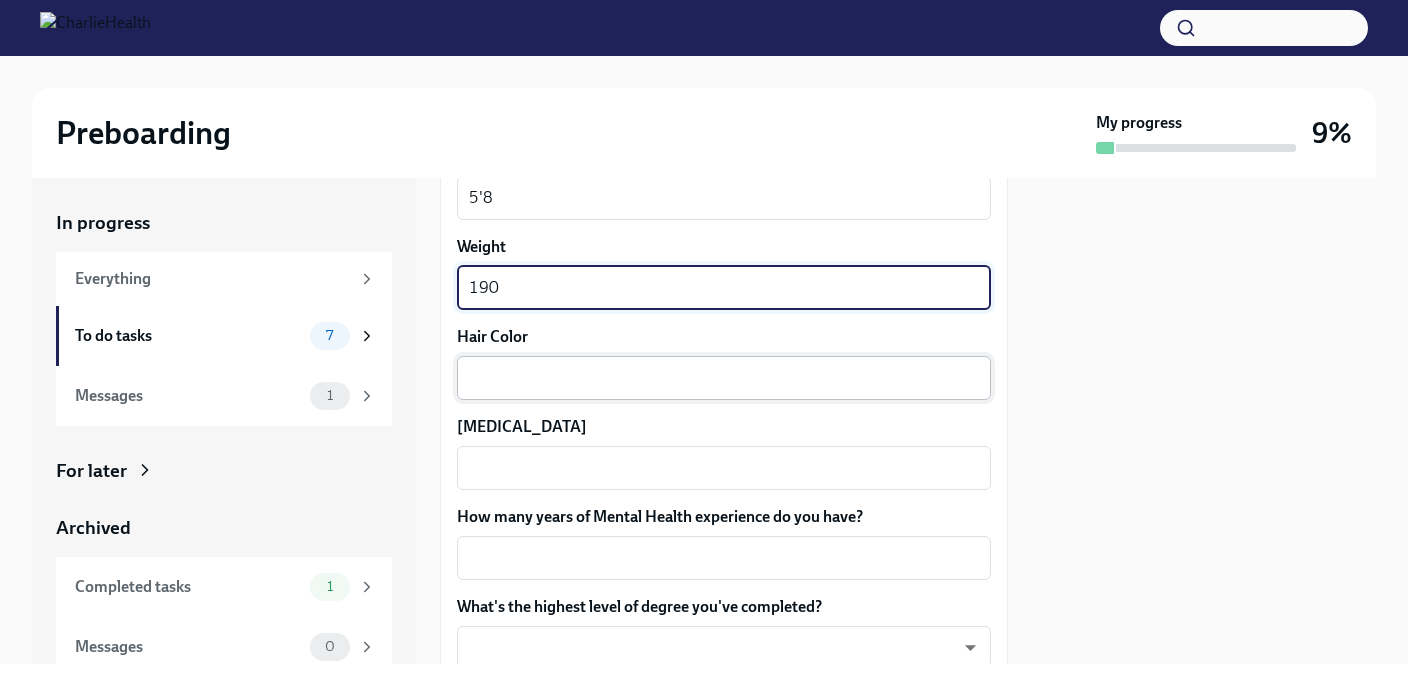 type on "190" 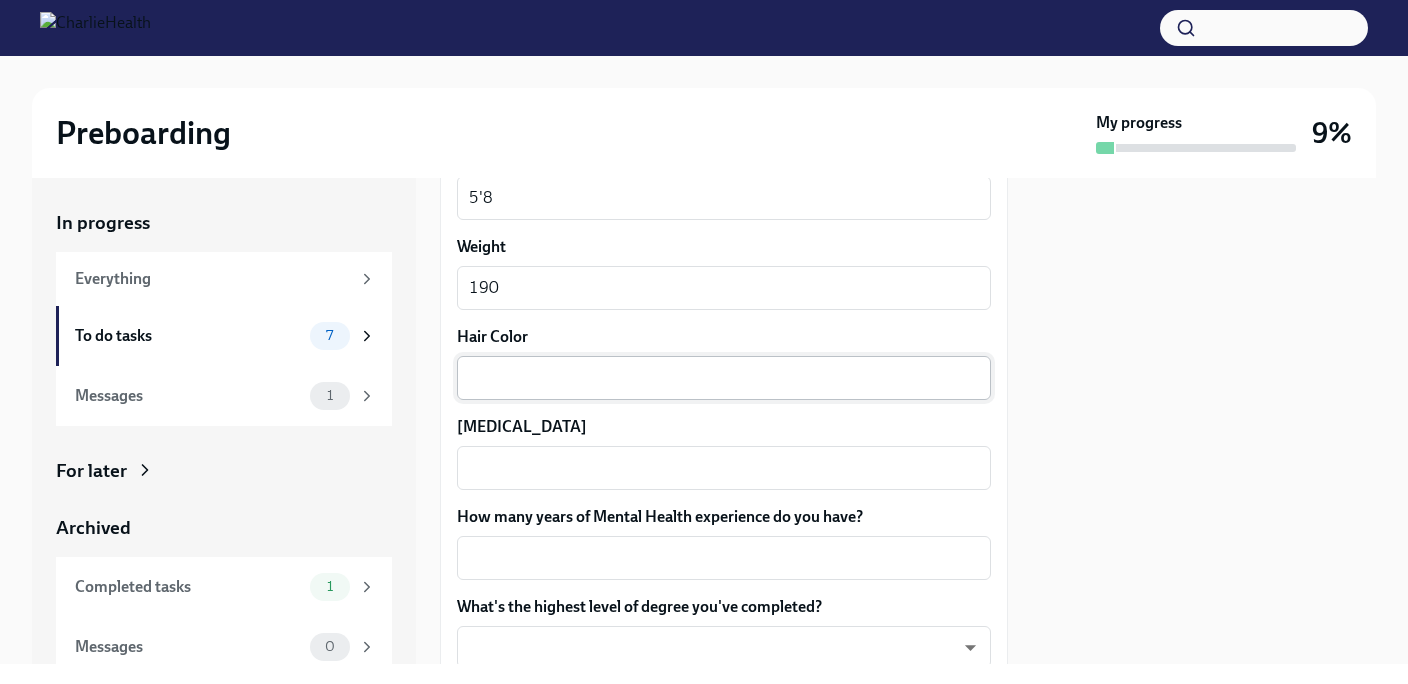 click on "x ​" at bounding box center (724, 378) 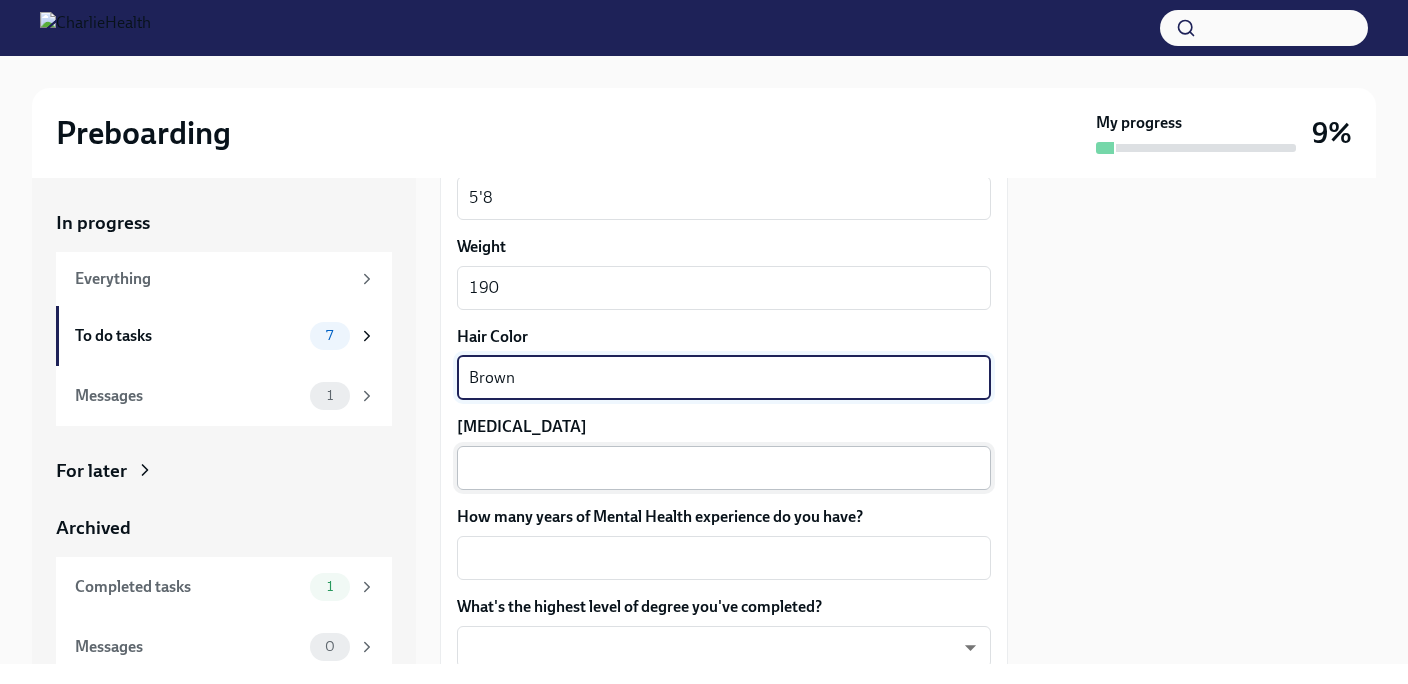 type on "Brown" 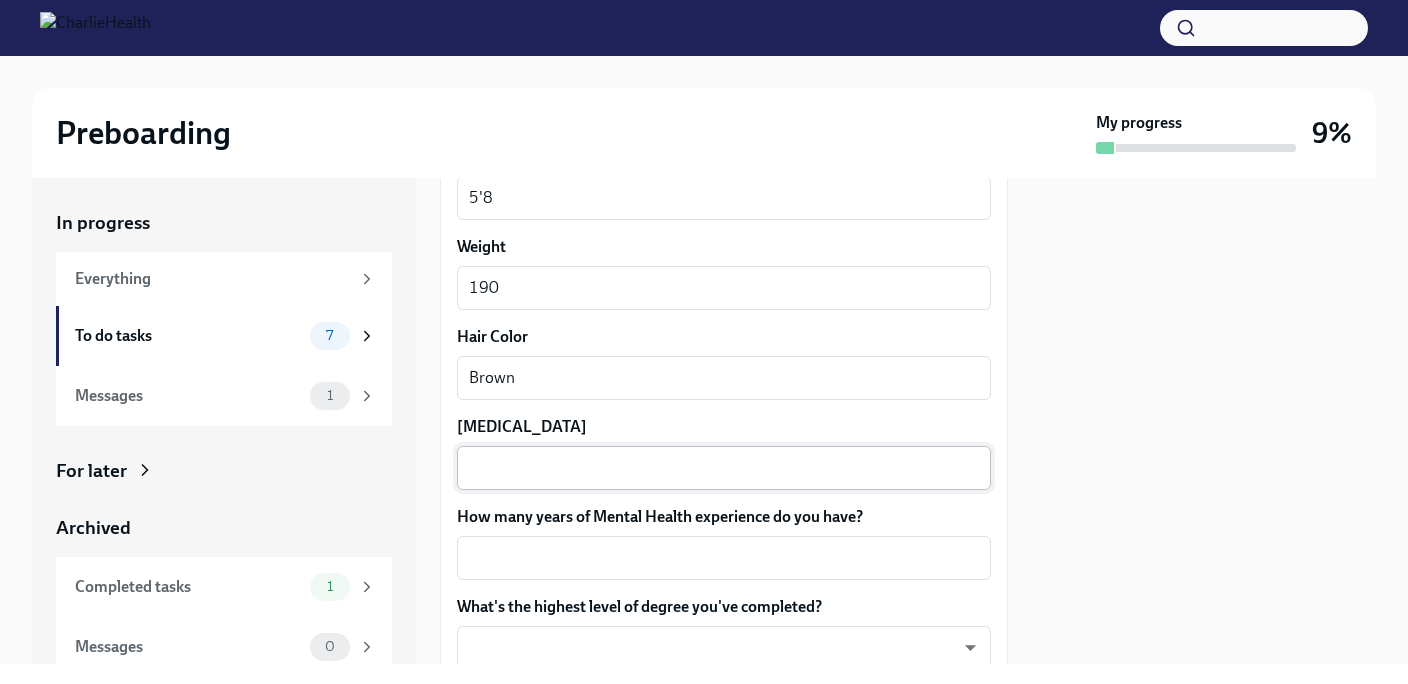click on "x ​" at bounding box center (724, 468) 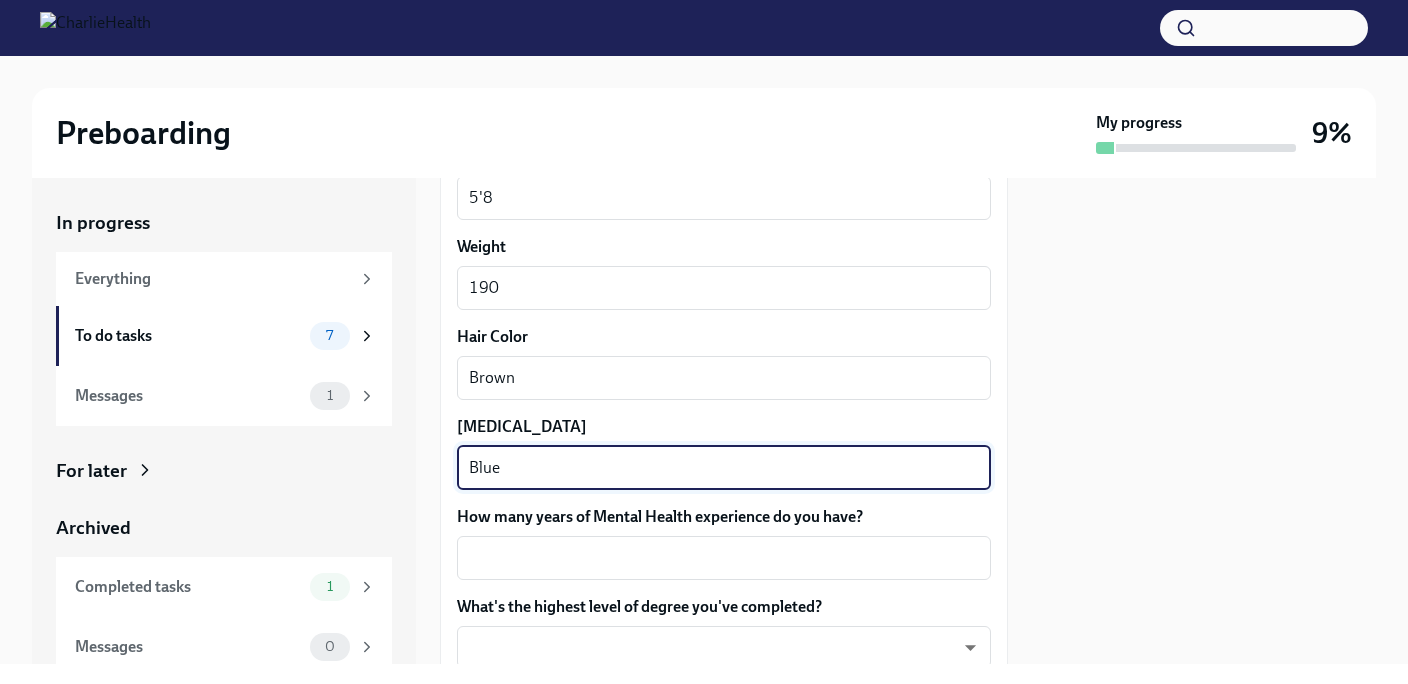 scroll, scrollTop: 1864, scrollLeft: 0, axis: vertical 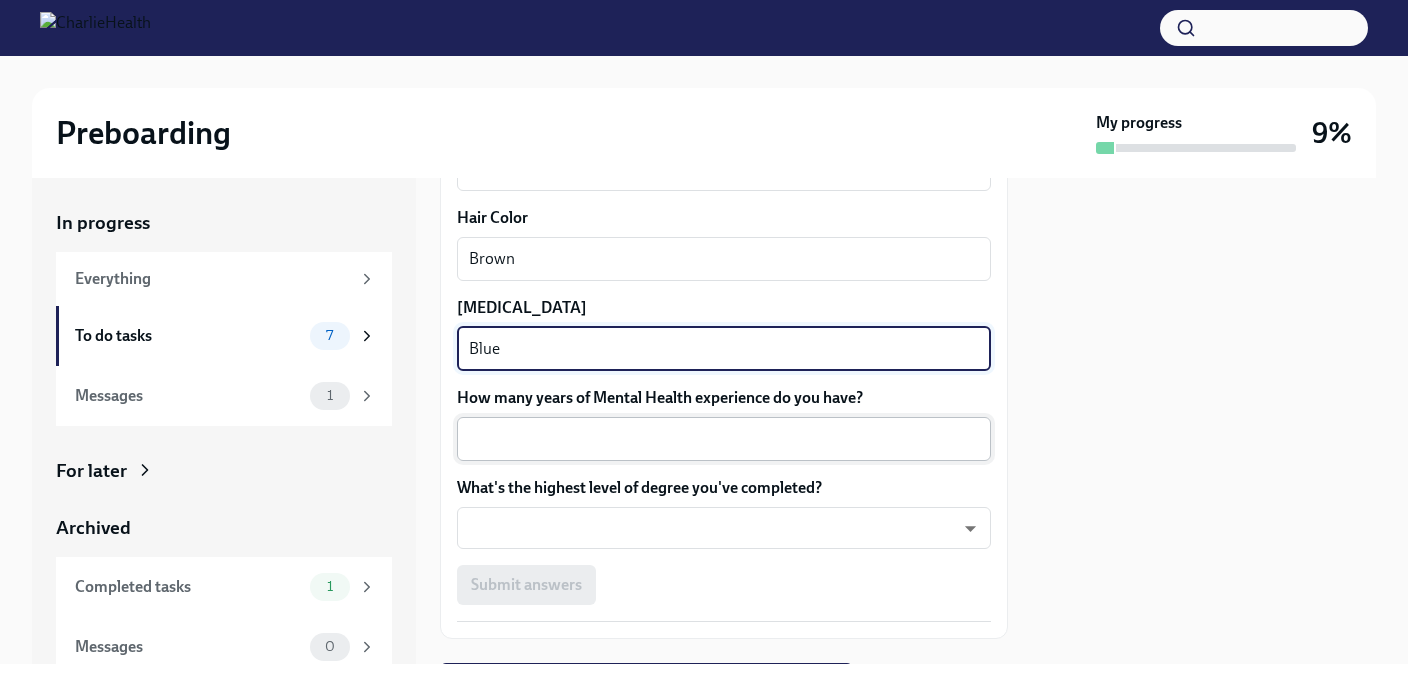 type on "Blue" 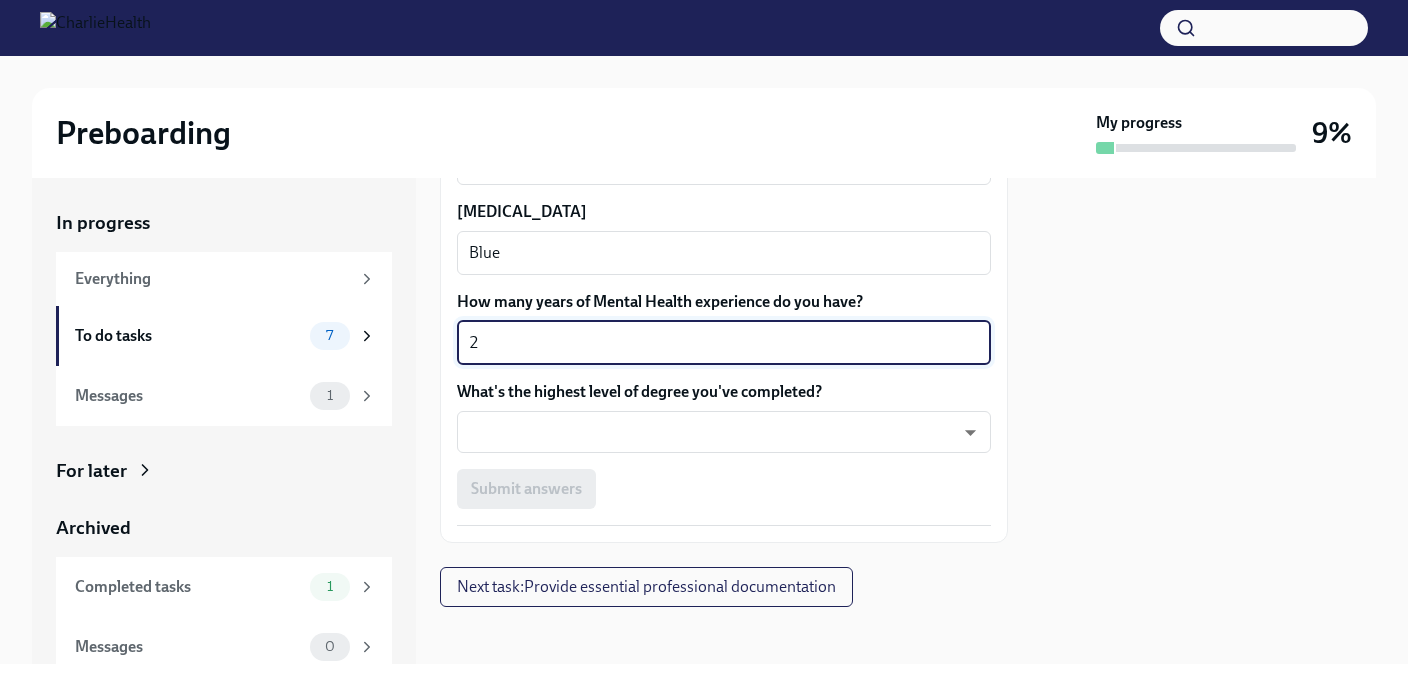 scroll, scrollTop: 1967, scrollLeft: 0, axis: vertical 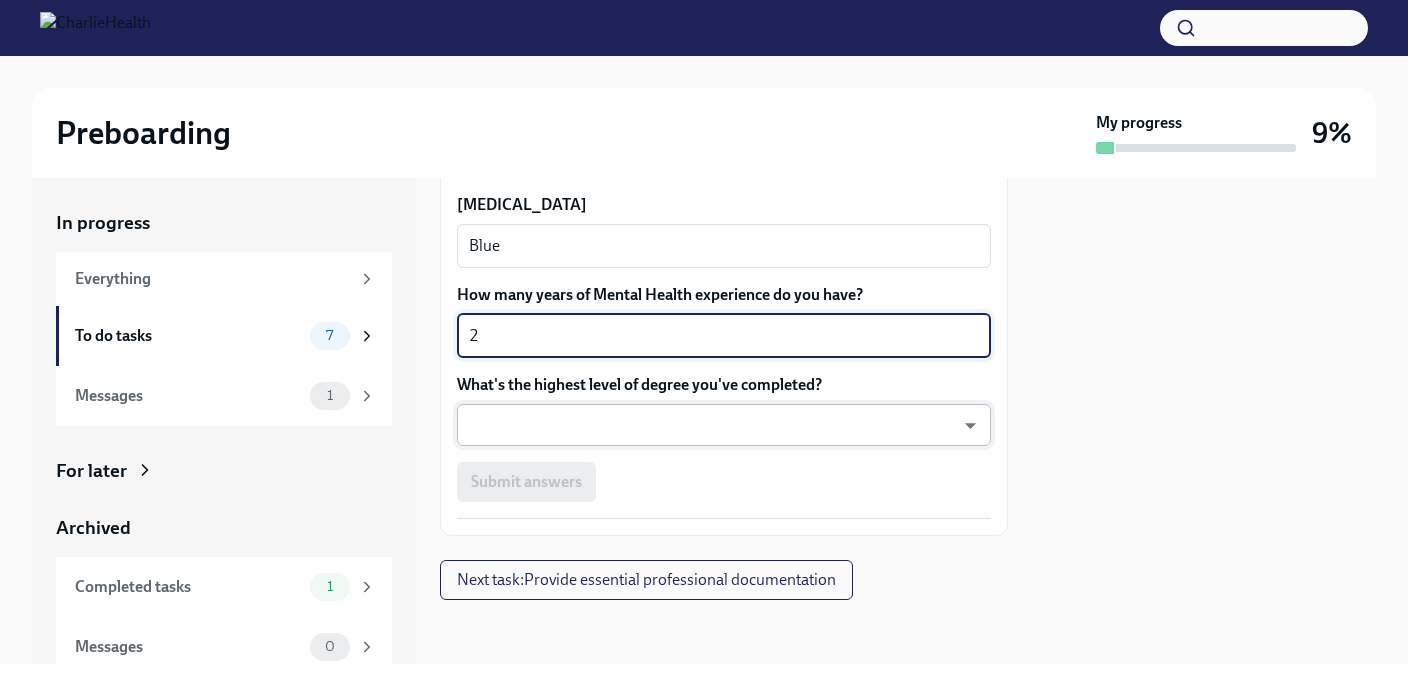 type on "2" 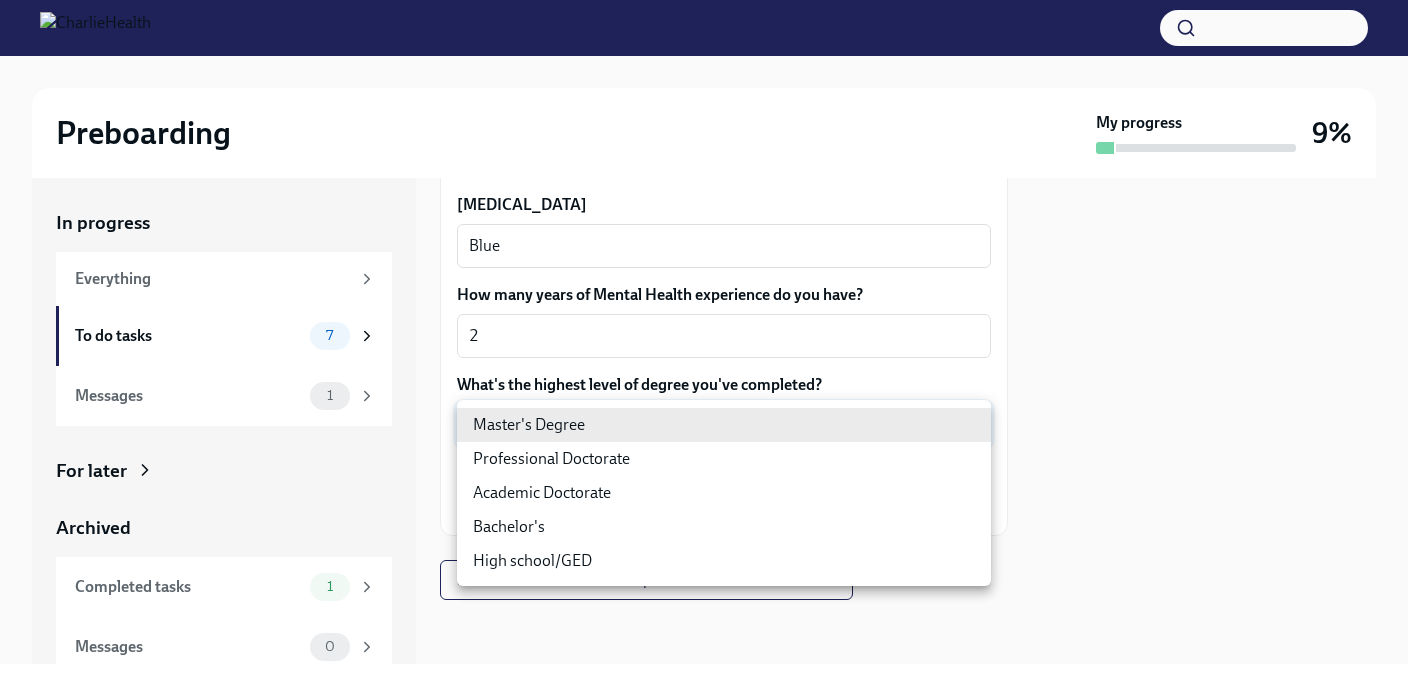 click on "Preboarding My progress 9% In progress Everything To do tasks 7 Messages 1 For later Archived Completed tasks 1 Messages 0 Fill out the onboarding form To Do Due  [DATE] We need some info from you to start setting you up in payroll and other systems.  Please fill out this form ASAP  Please note each field needs to be completed in order for you to submit.
Note : Please fill out this form as accurately as possible. Several states require specific demographic information that we have to input on your behalf. We understand that some of these questions feel personal to answer, and we appreciate your understanding that this is required for compliance clearance. About you Your preferred first name [PERSON_NAME] x ​ Your legal last name Gray x ​ Please provide any previous names/ aliases-put None if N/A x ​ Street Address 1 [STREET_ADDRESS][GEOGRAPHIC_DATA] Address 2 Unit 39 ​ Postal Code [STREET_ADDRESS][DEMOGRAPHIC_DATA] ​ Date of Birth (MM/DD/YYYY) [DEMOGRAPHIC_DATA]" at bounding box center (704, 342) 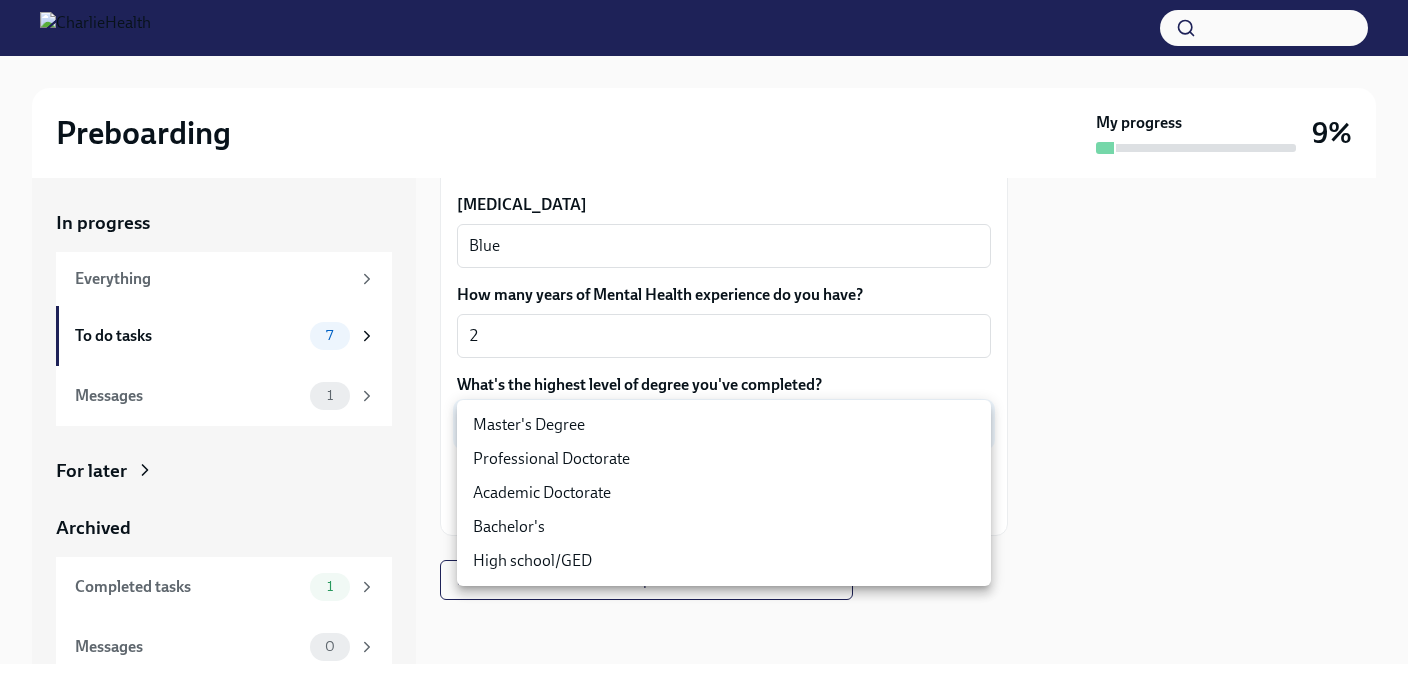 click on "Master's Degree" at bounding box center (724, 425) 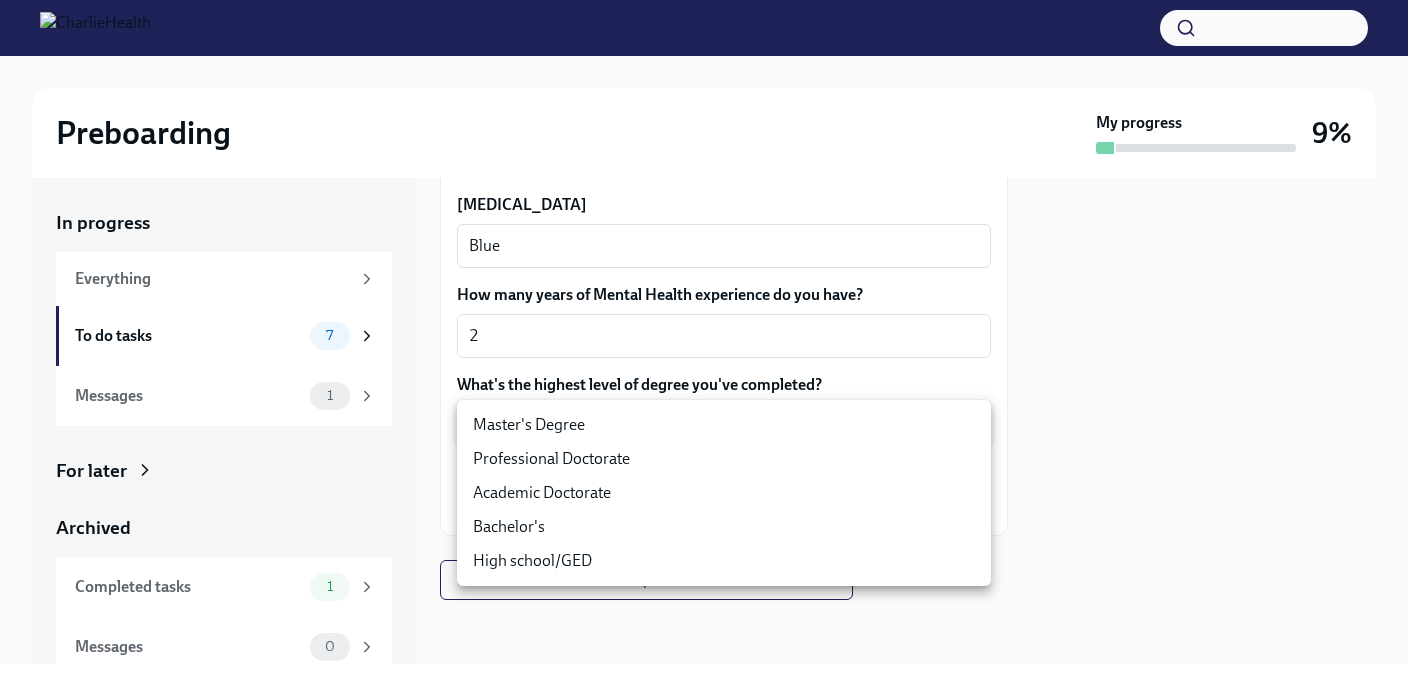 type on "2vBr-ghkD" 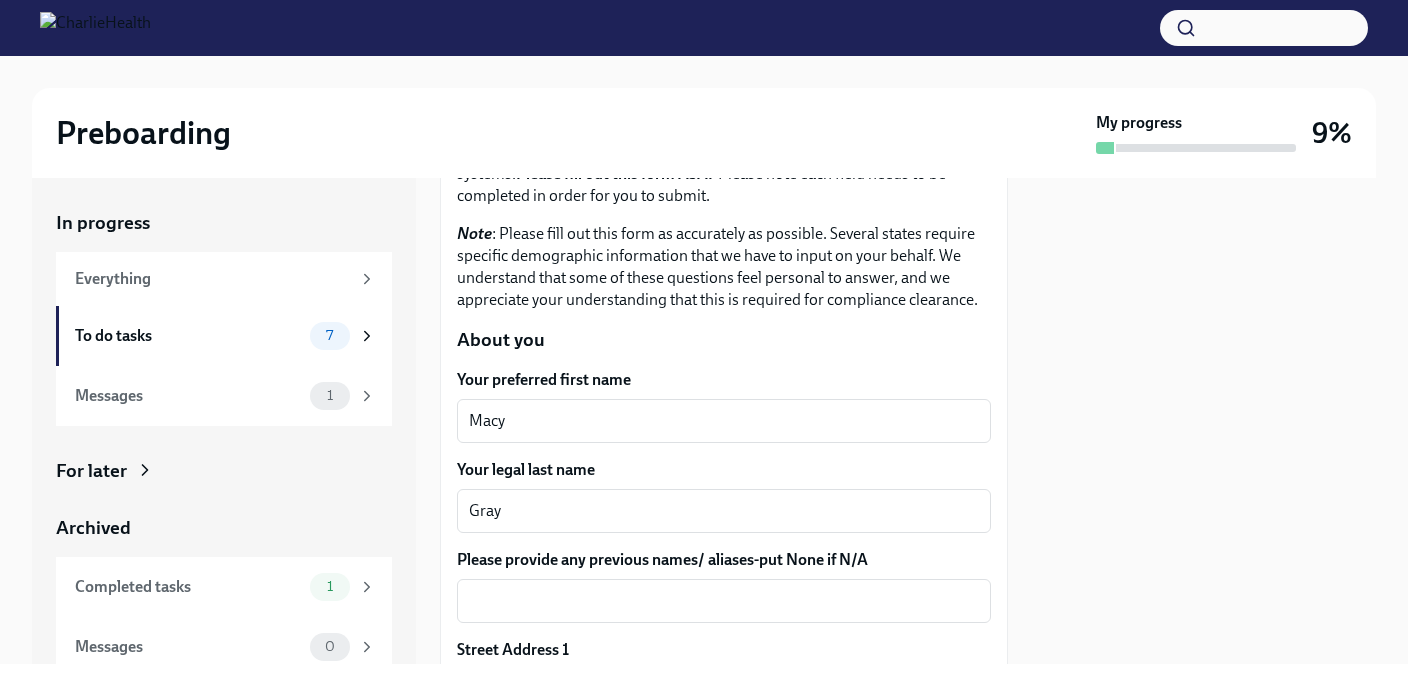 scroll, scrollTop: 260, scrollLeft: 0, axis: vertical 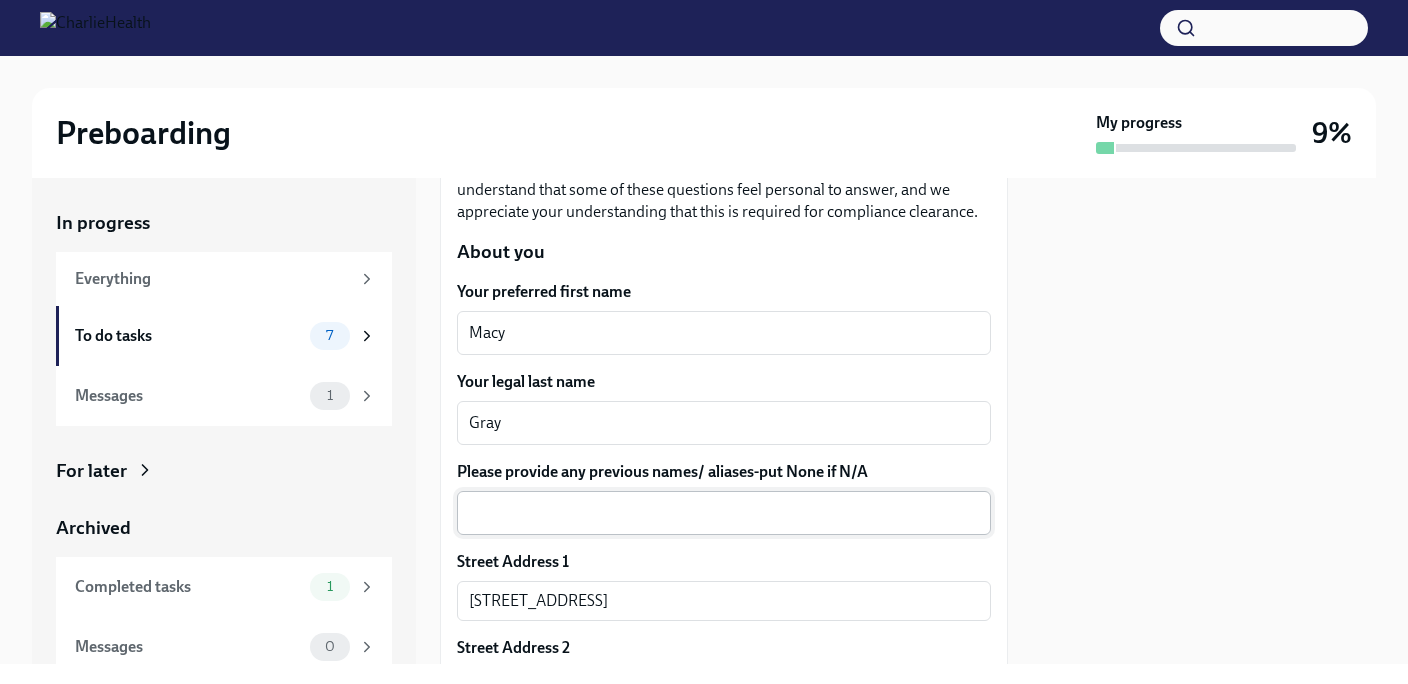 click on "Please provide any previous names/ aliases-put None if N/A" at bounding box center (724, 513) 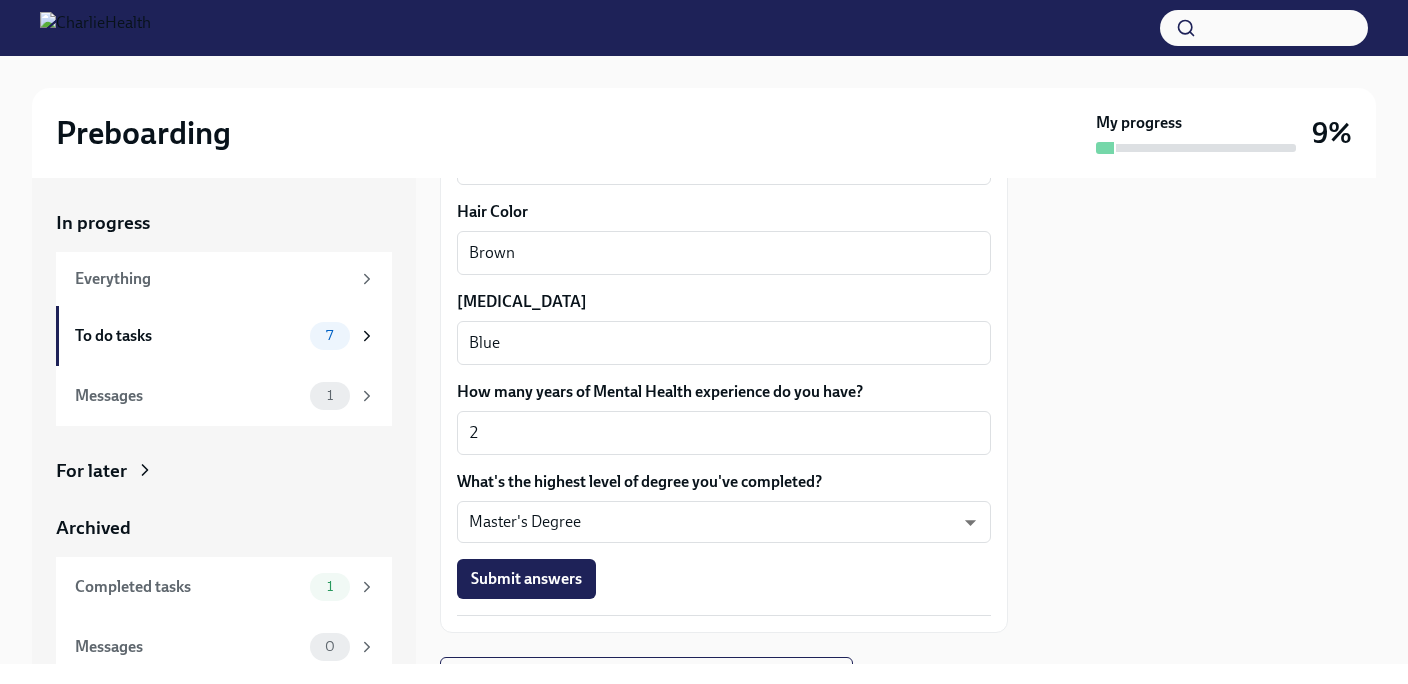 scroll, scrollTop: 1967, scrollLeft: 0, axis: vertical 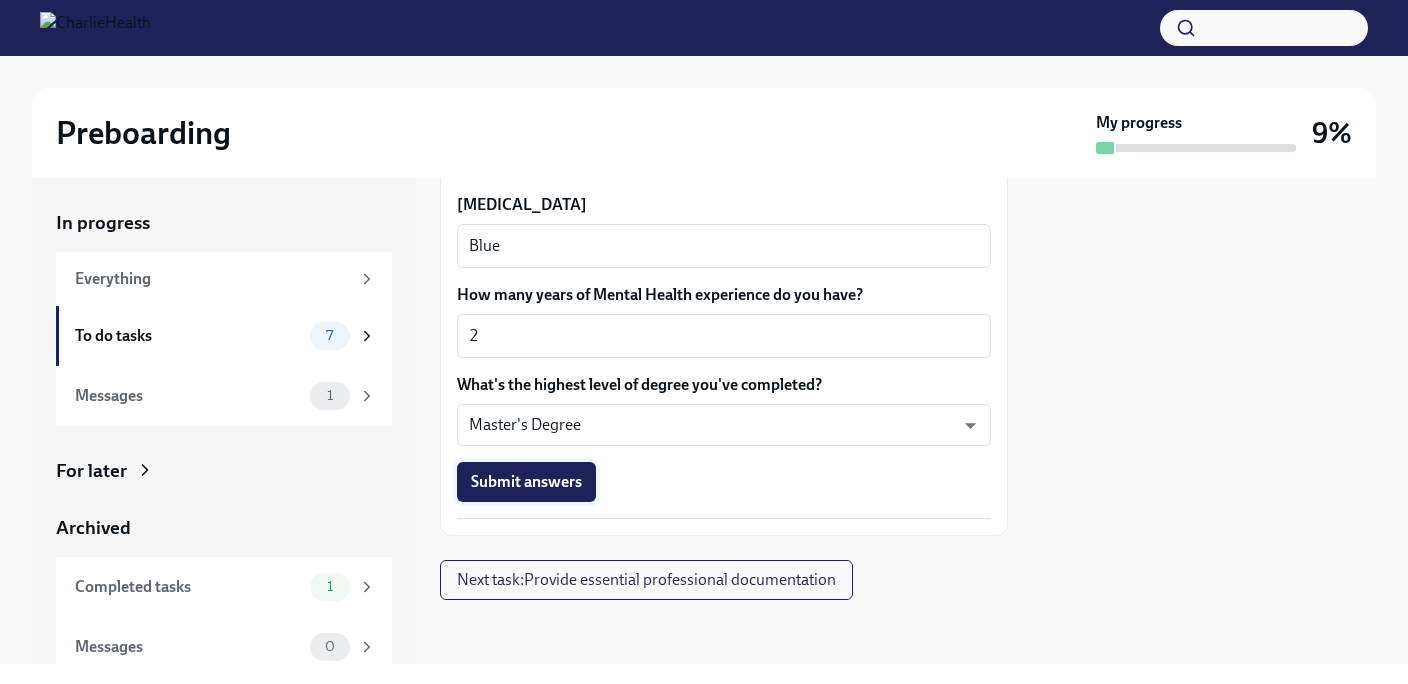 type on "N/A" 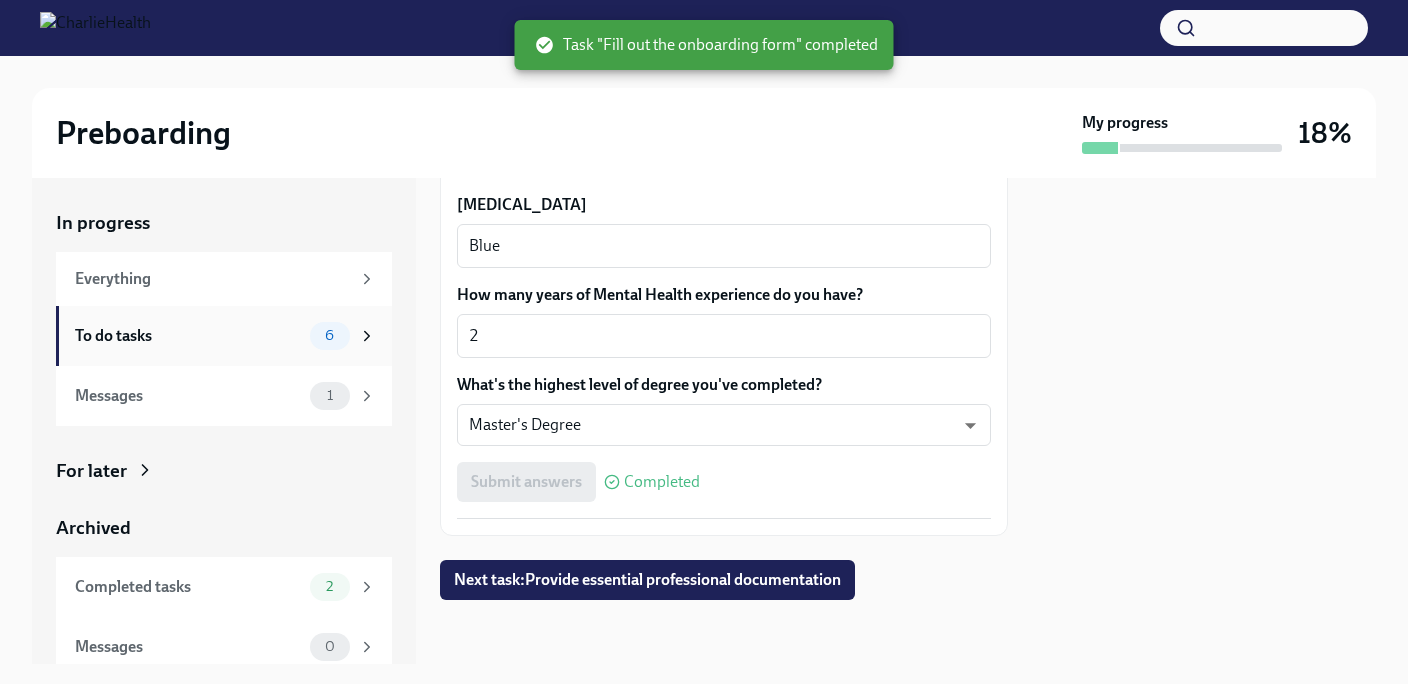 click on "6" at bounding box center [330, 336] 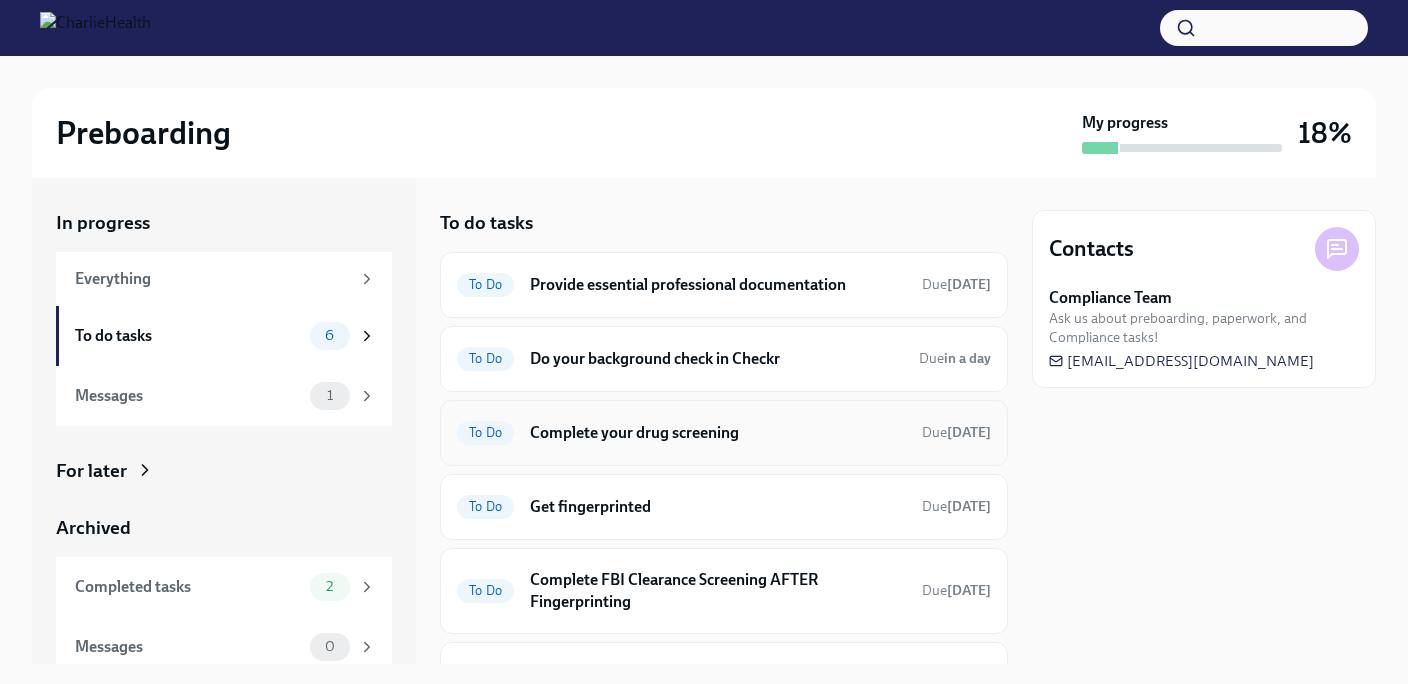 click on "Complete your drug screening" at bounding box center (718, 433) 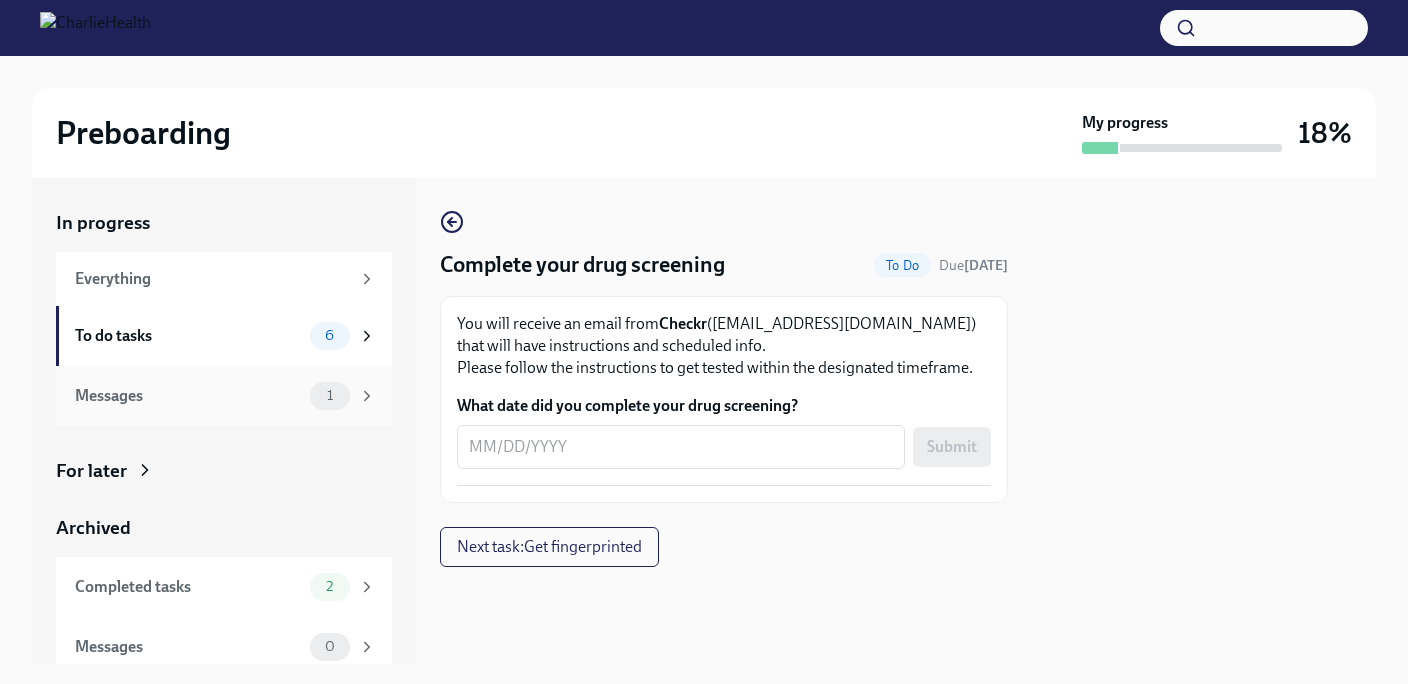 click on "1" at bounding box center [330, 396] 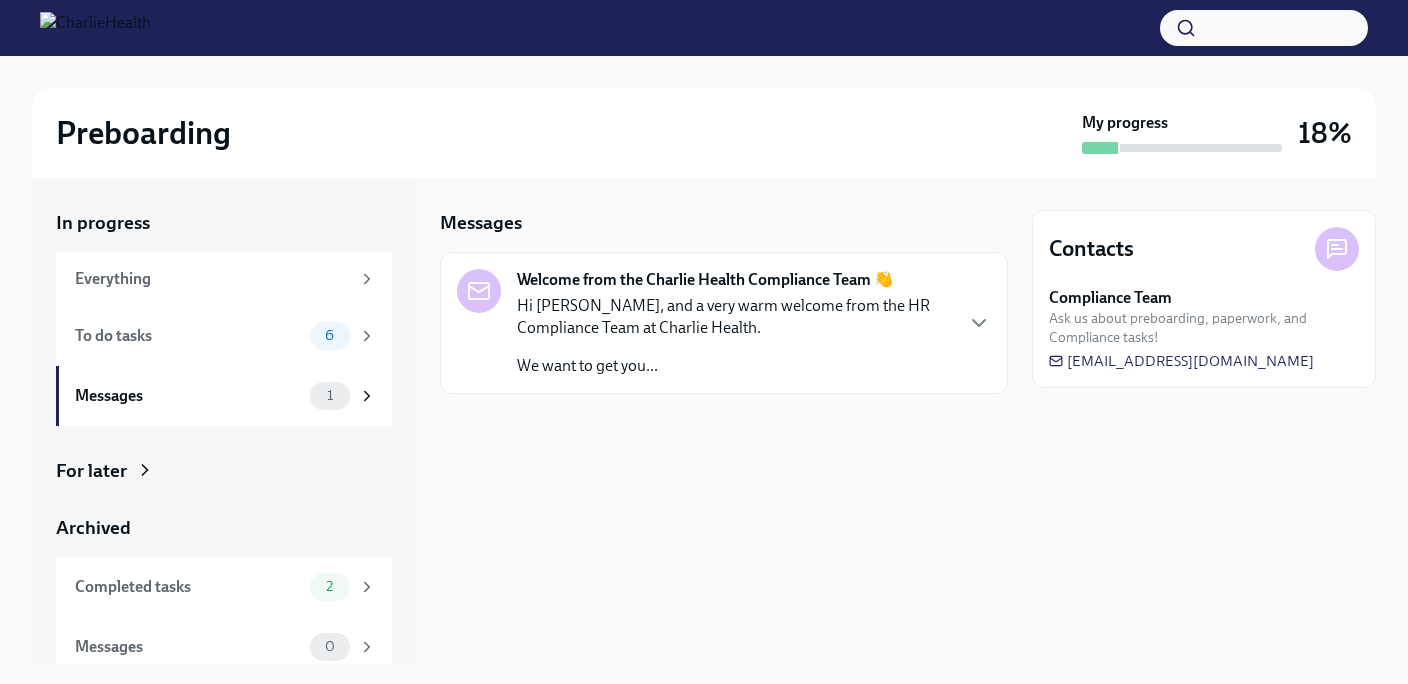 click on "Hi [PERSON_NAME], and a very warm welcome from the HR Compliance Team at Charlie Health." at bounding box center (734, 317) 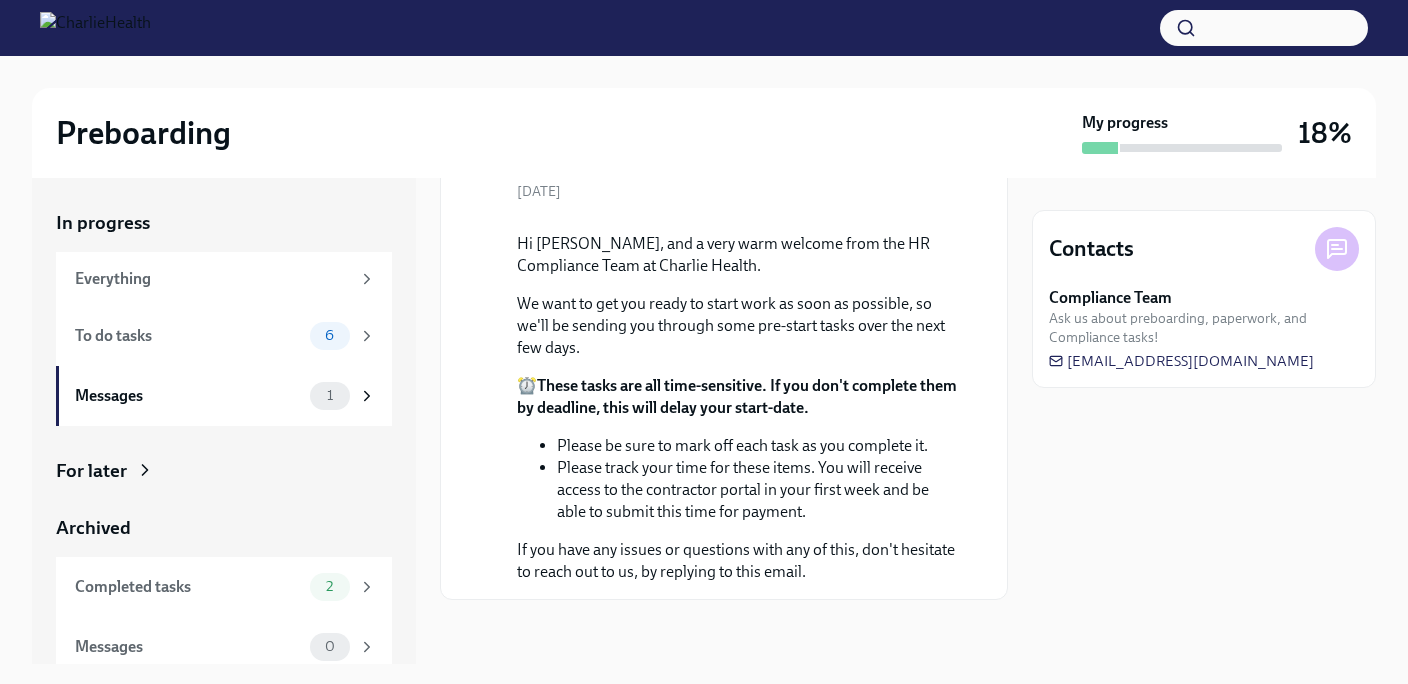 scroll, scrollTop: 273, scrollLeft: 0, axis: vertical 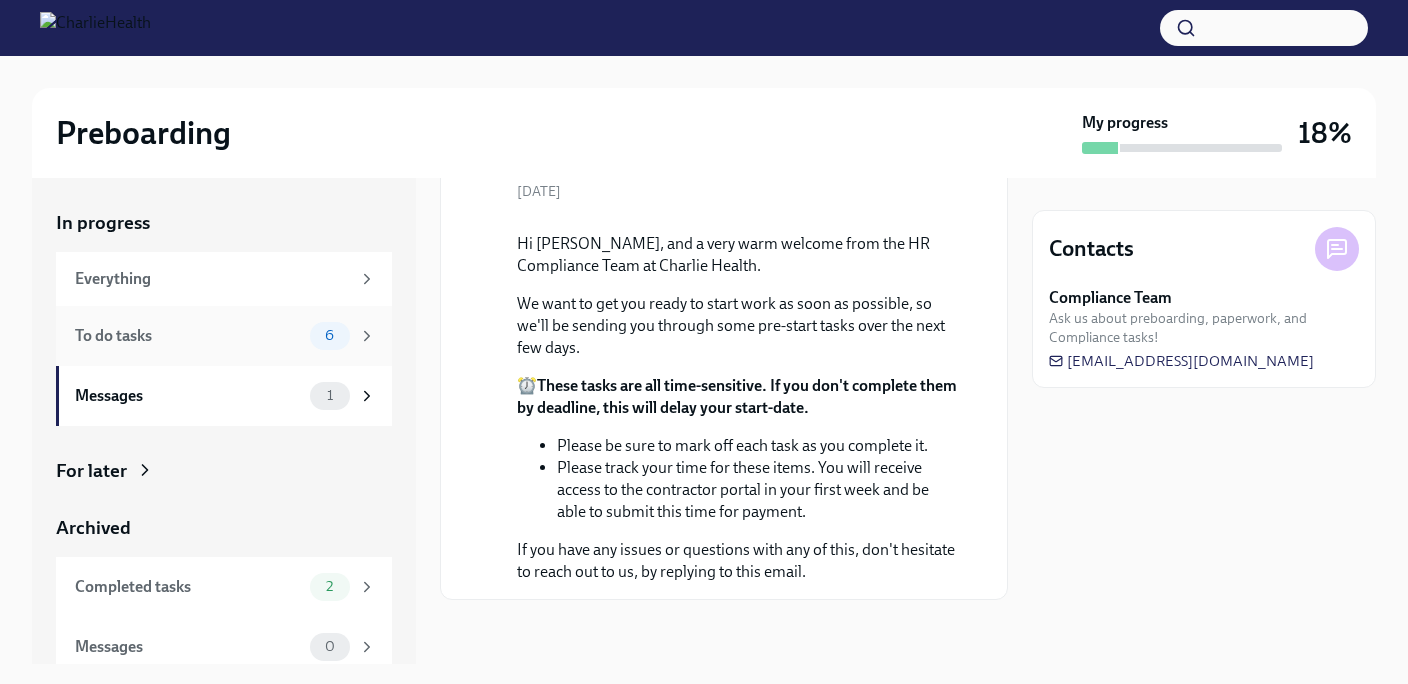 click on "To do tasks 6" at bounding box center (225, 336) 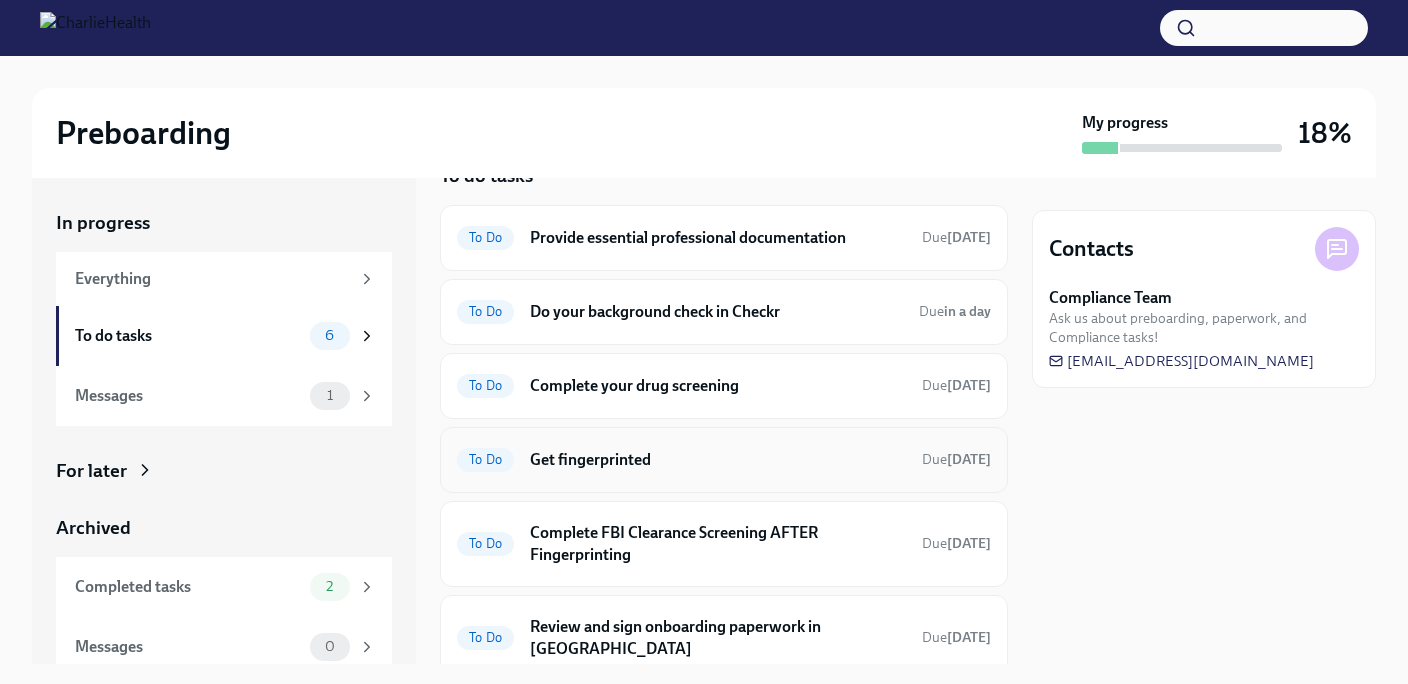 scroll, scrollTop: 0, scrollLeft: 0, axis: both 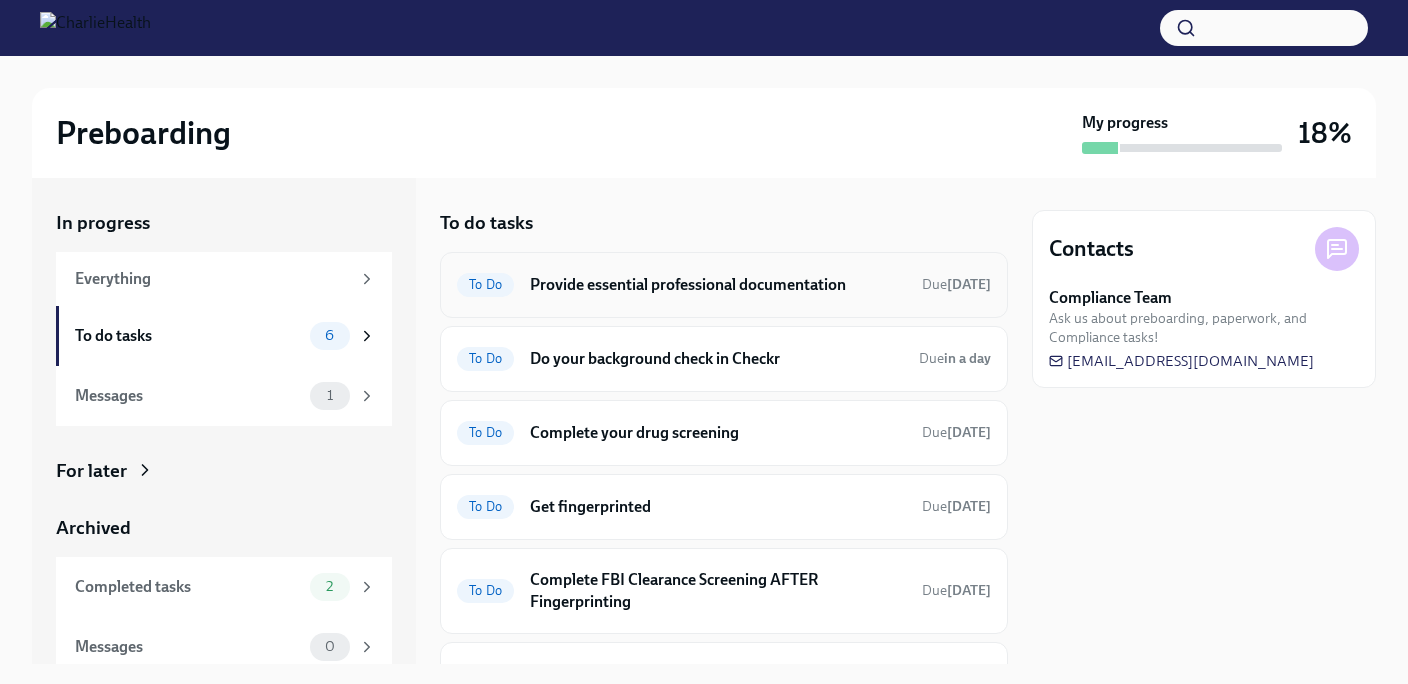 click on "To Do Provide essential professional documentation Due  [DATE]" at bounding box center [724, 285] 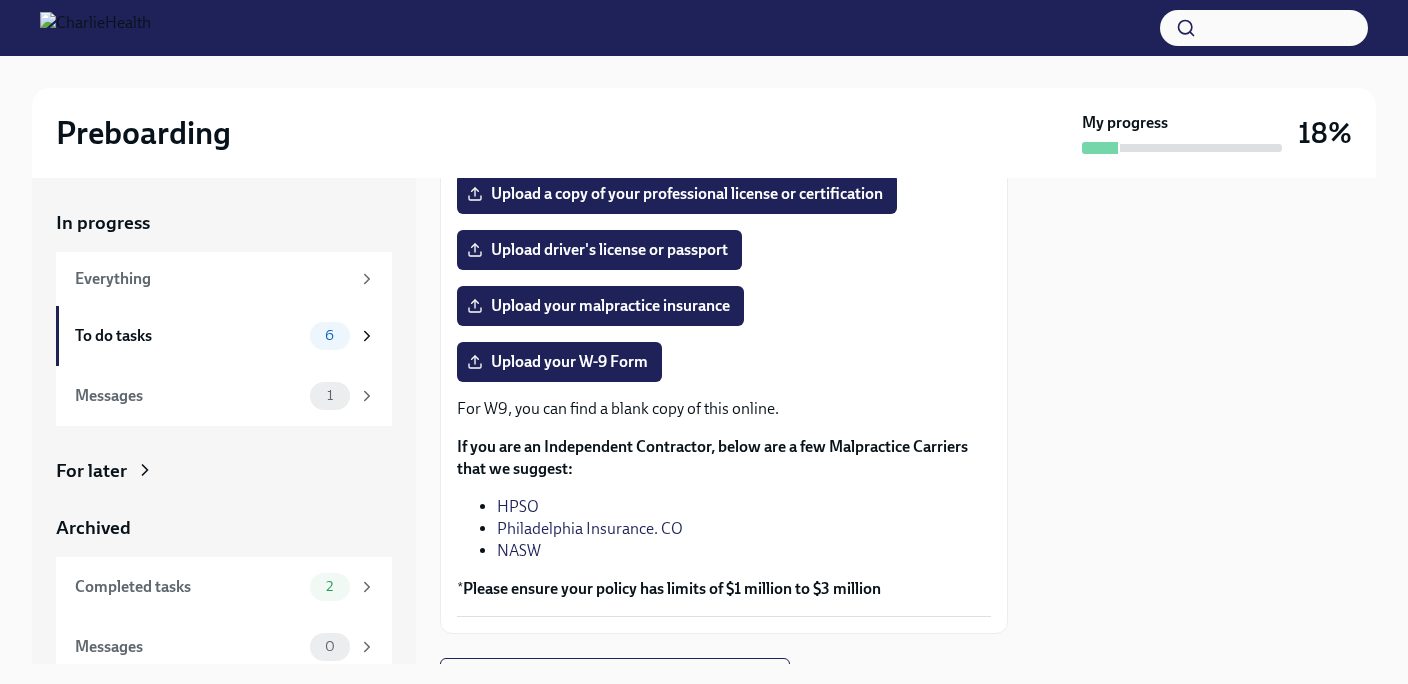 scroll, scrollTop: 503, scrollLeft: 0, axis: vertical 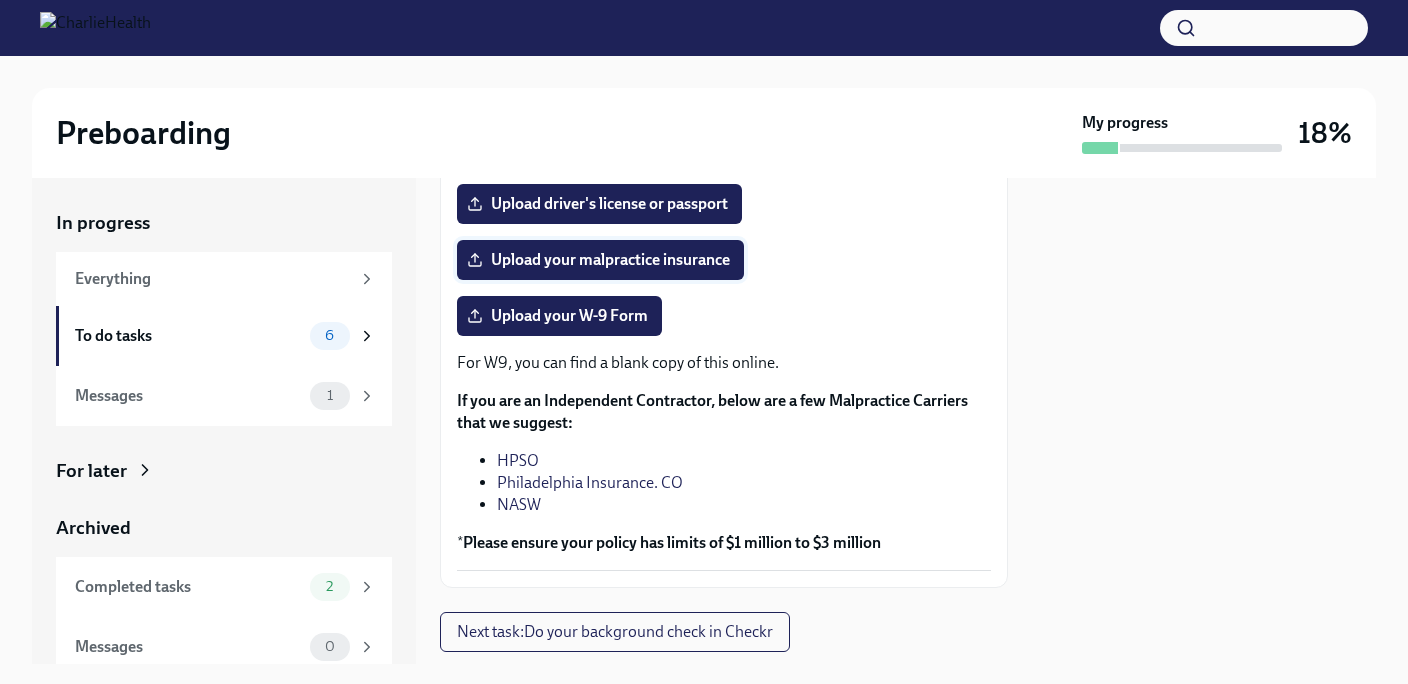click on "Upload your malpractice insurance" at bounding box center [600, 260] 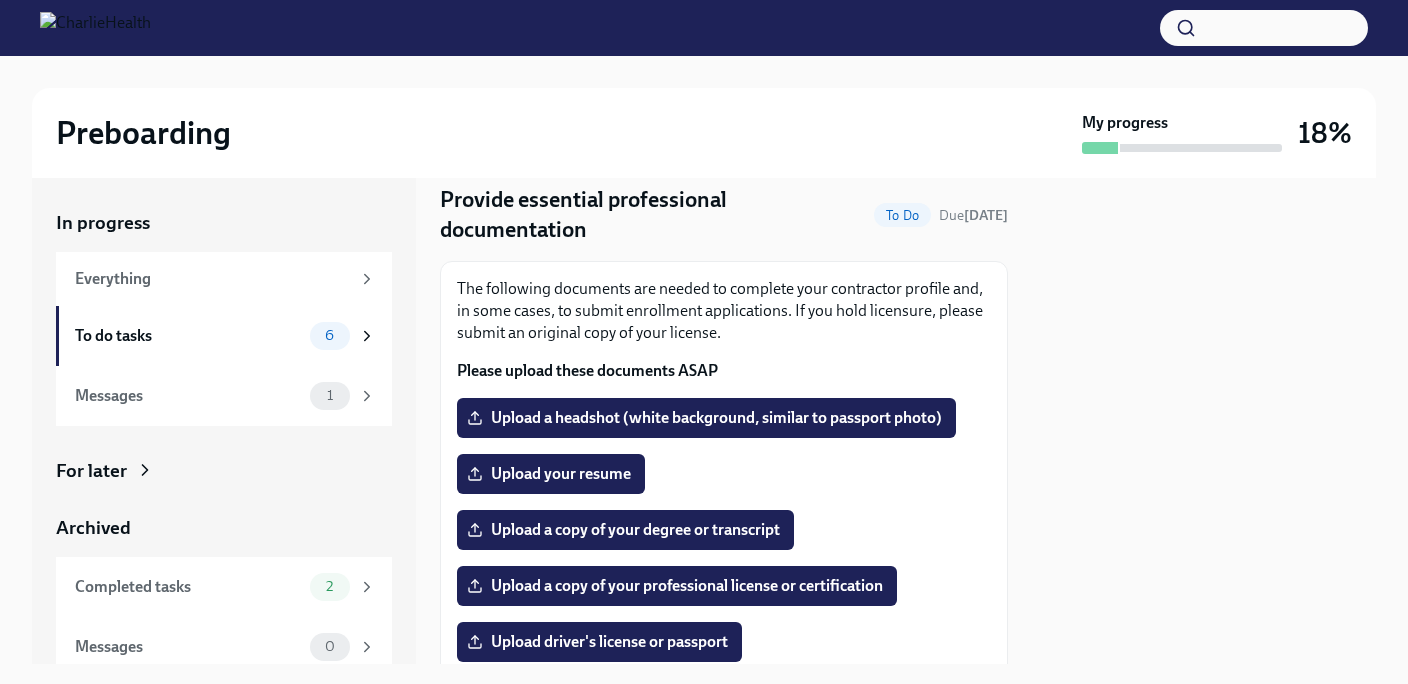 scroll, scrollTop: 51, scrollLeft: 0, axis: vertical 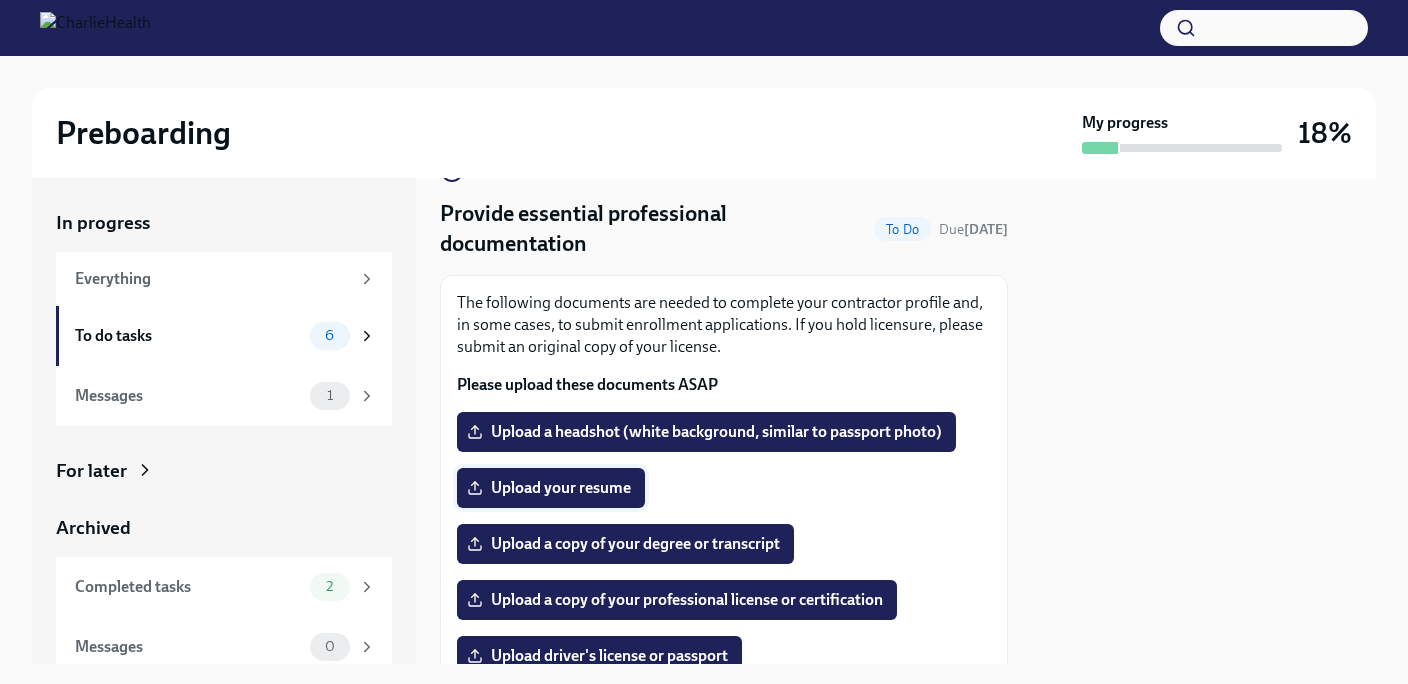 click on "Upload your resume" at bounding box center (551, 488) 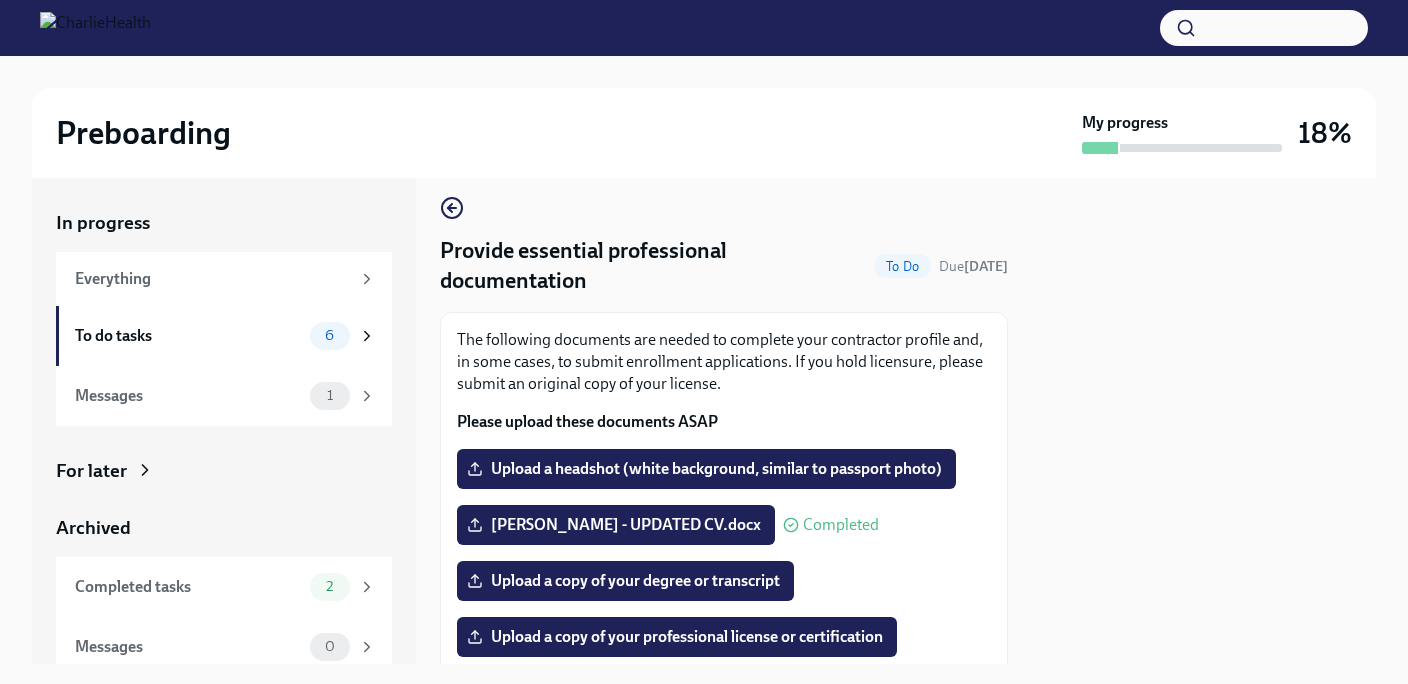 scroll, scrollTop: 9, scrollLeft: 0, axis: vertical 